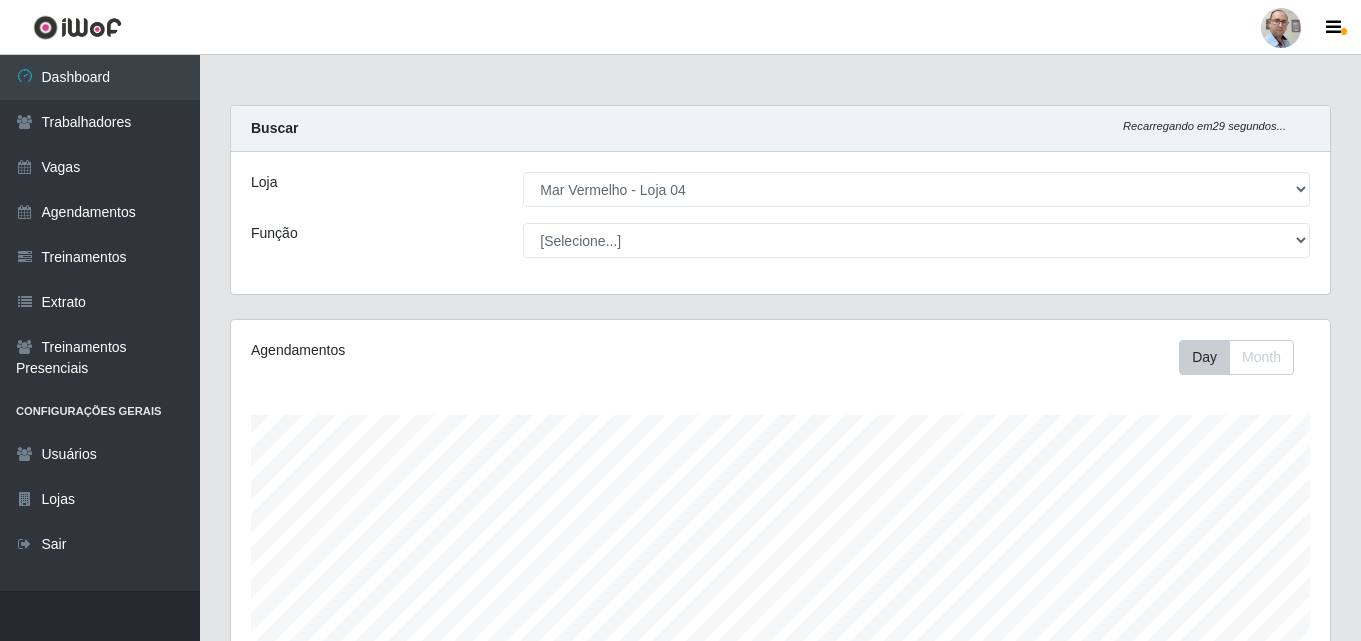 select on "251" 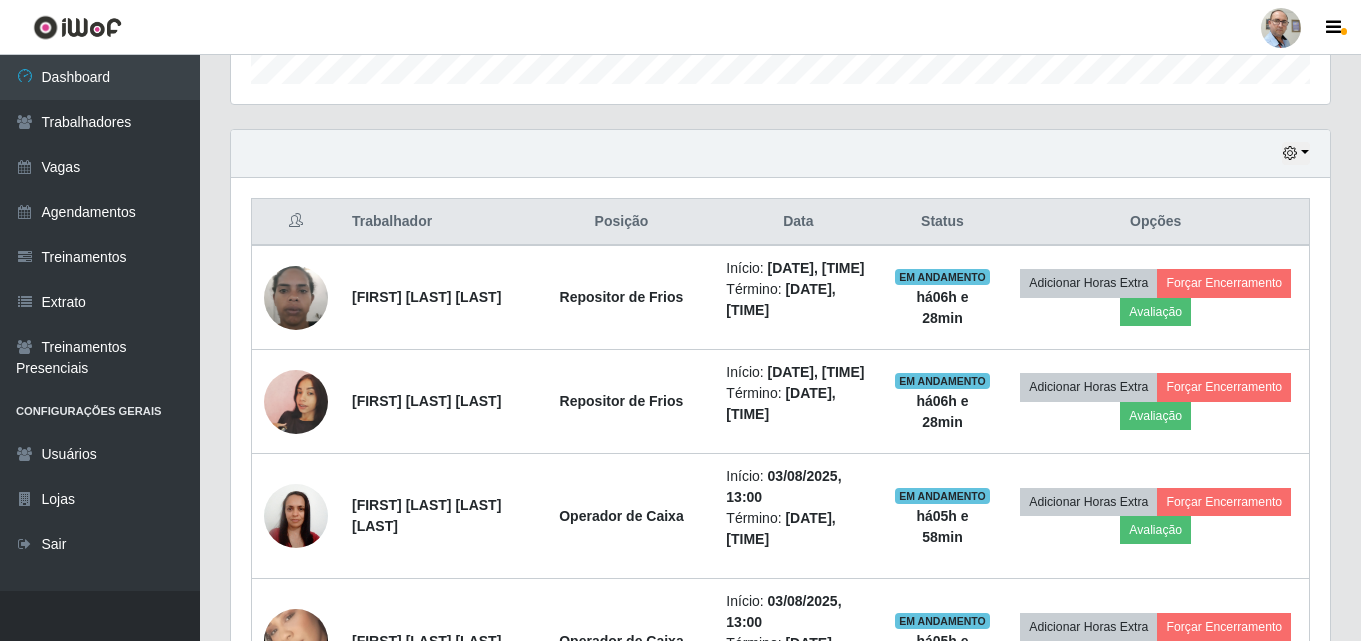 scroll, scrollTop: 999585, scrollLeft: 998901, axis: both 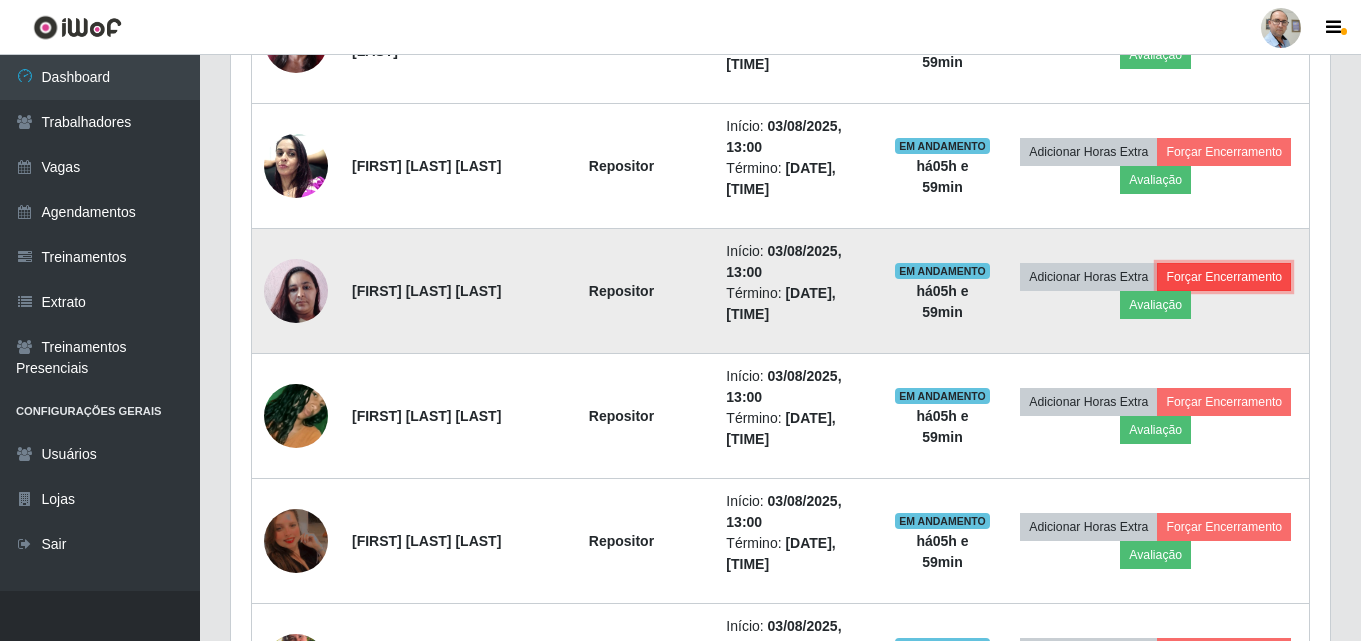 click on "Forçar Encerramento" at bounding box center [1224, 277] 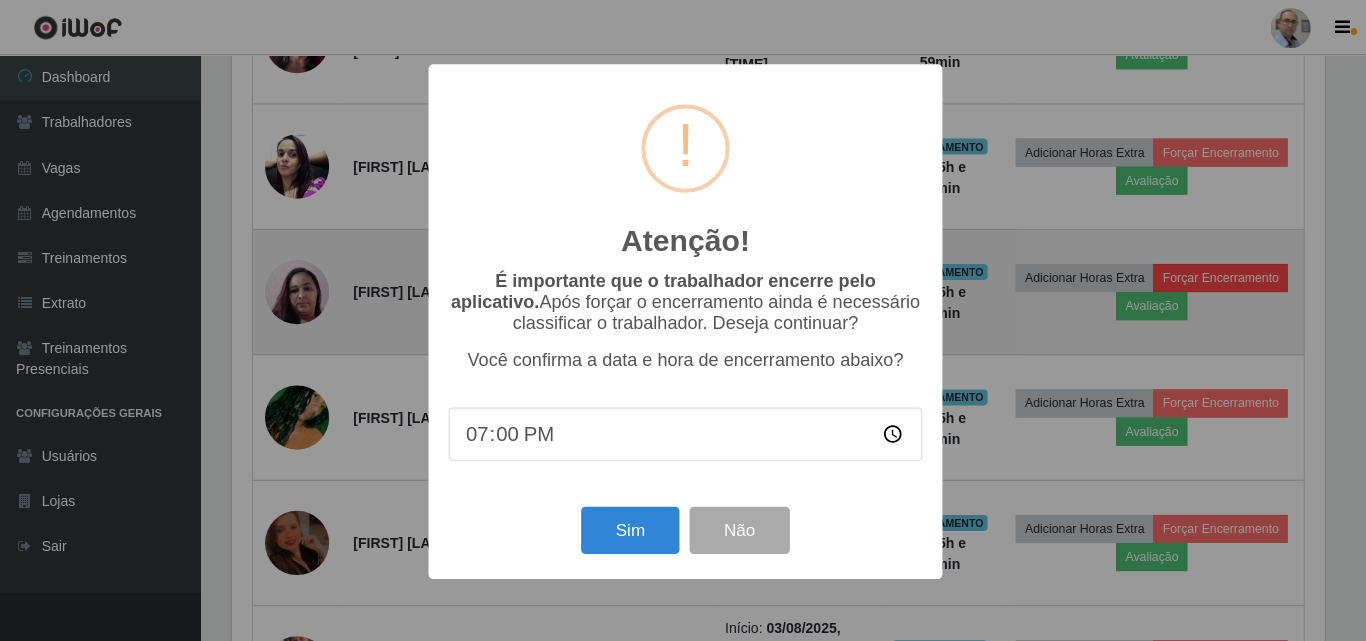 scroll, scrollTop: 999585, scrollLeft: 998911, axis: both 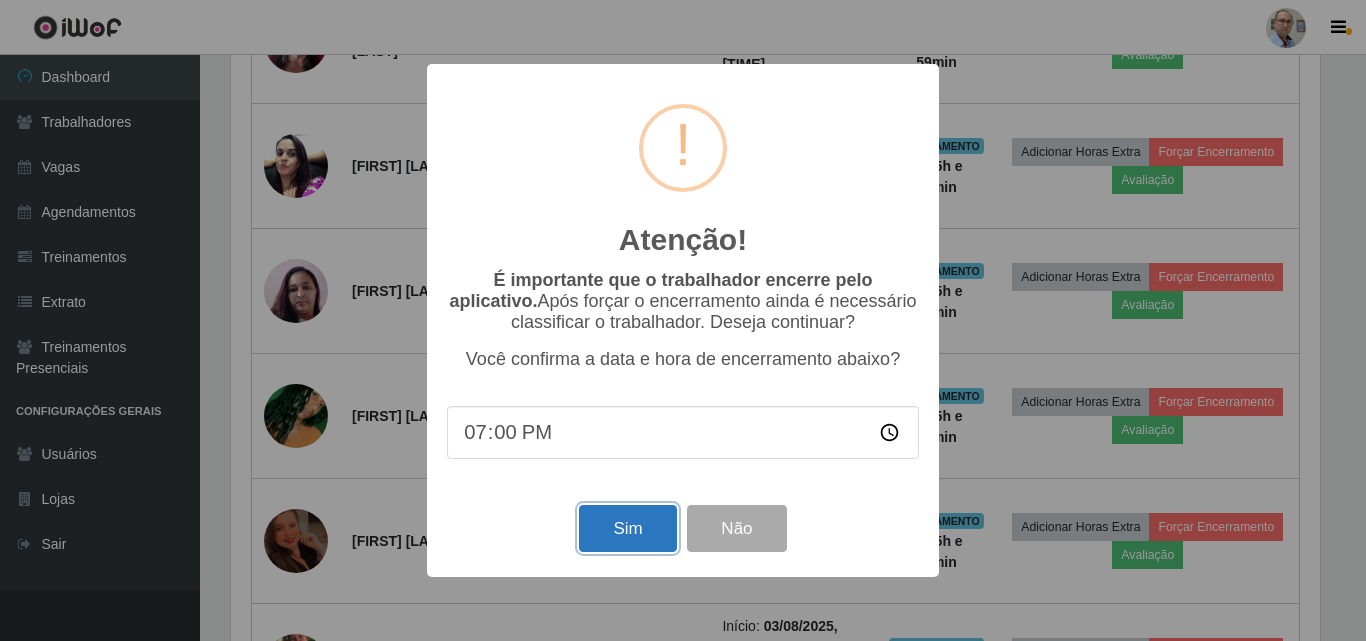 click on "Sim" at bounding box center [627, 528] 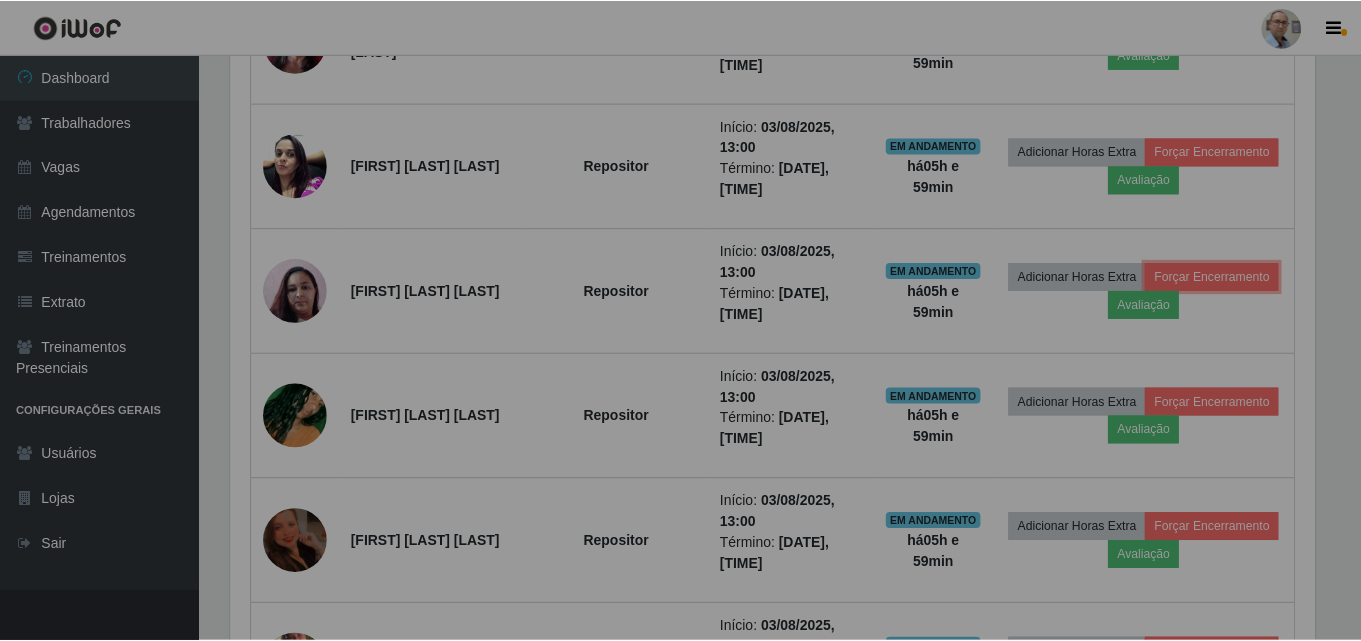 scroll, scrollTop: 999585, scrollLeft: 998901, axis: both 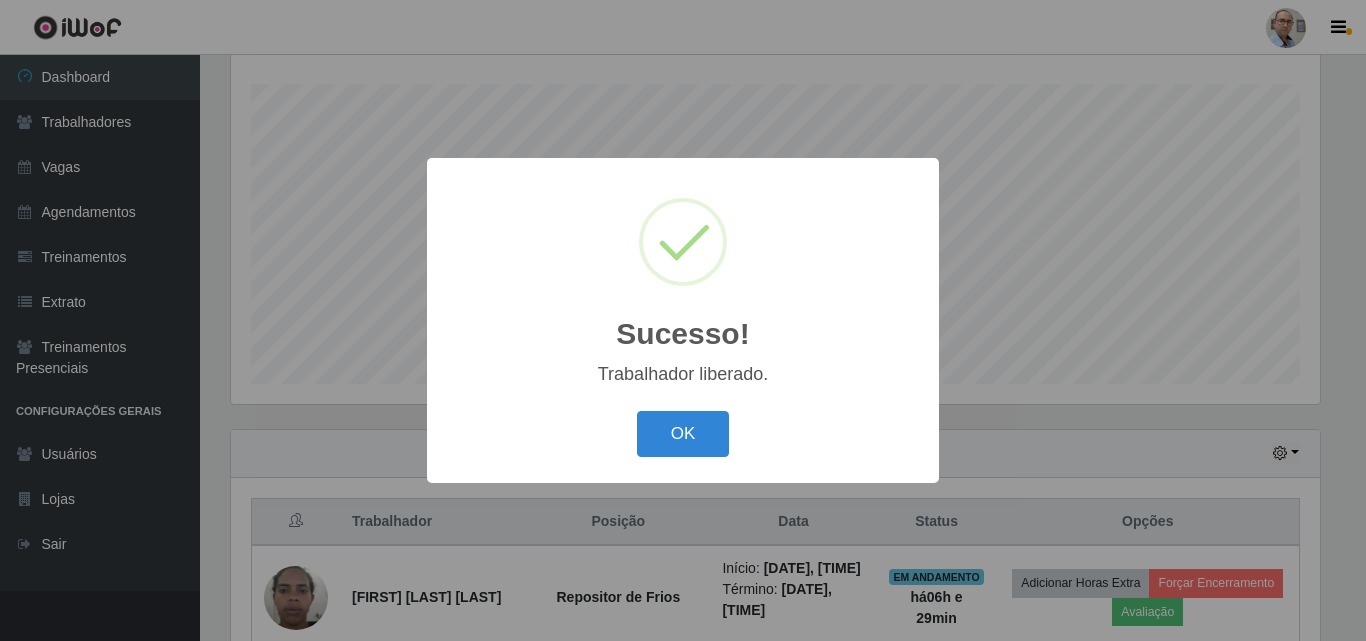 click on "Sucesso! × Trabalhador liberado. OK Cancel" at bounding box center [683, 320] 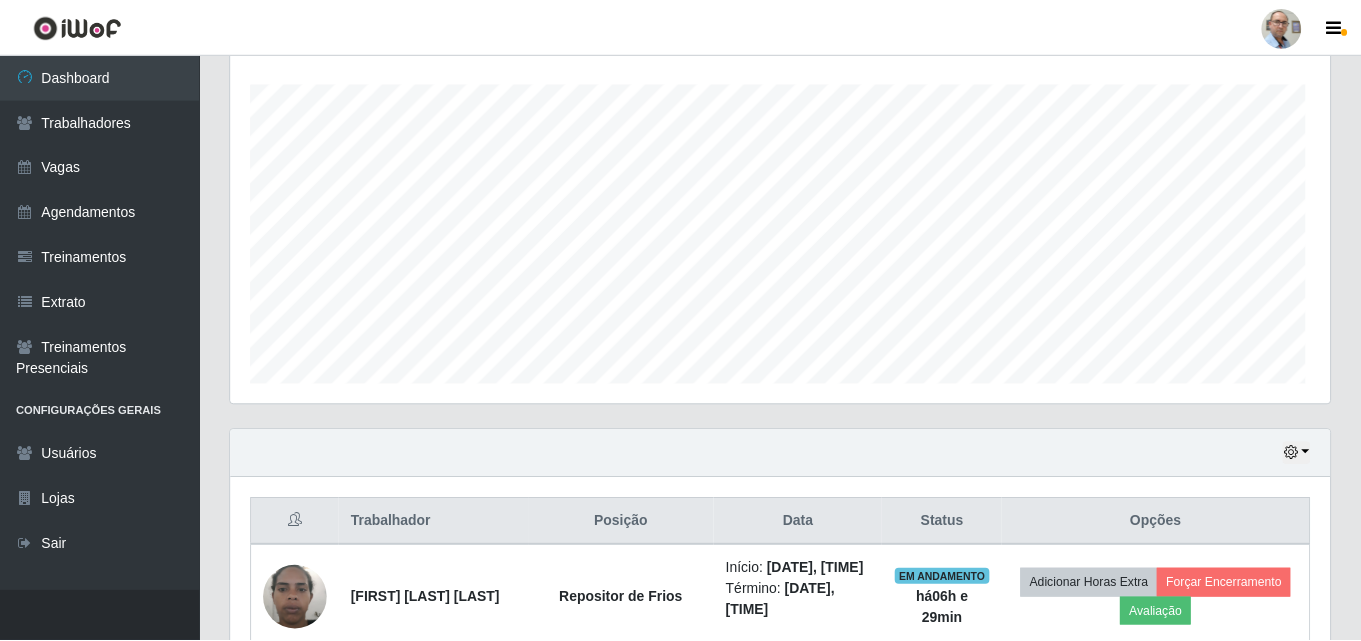 scroll, scrollTop: 999585, scrollLeft: 998901, axis: both 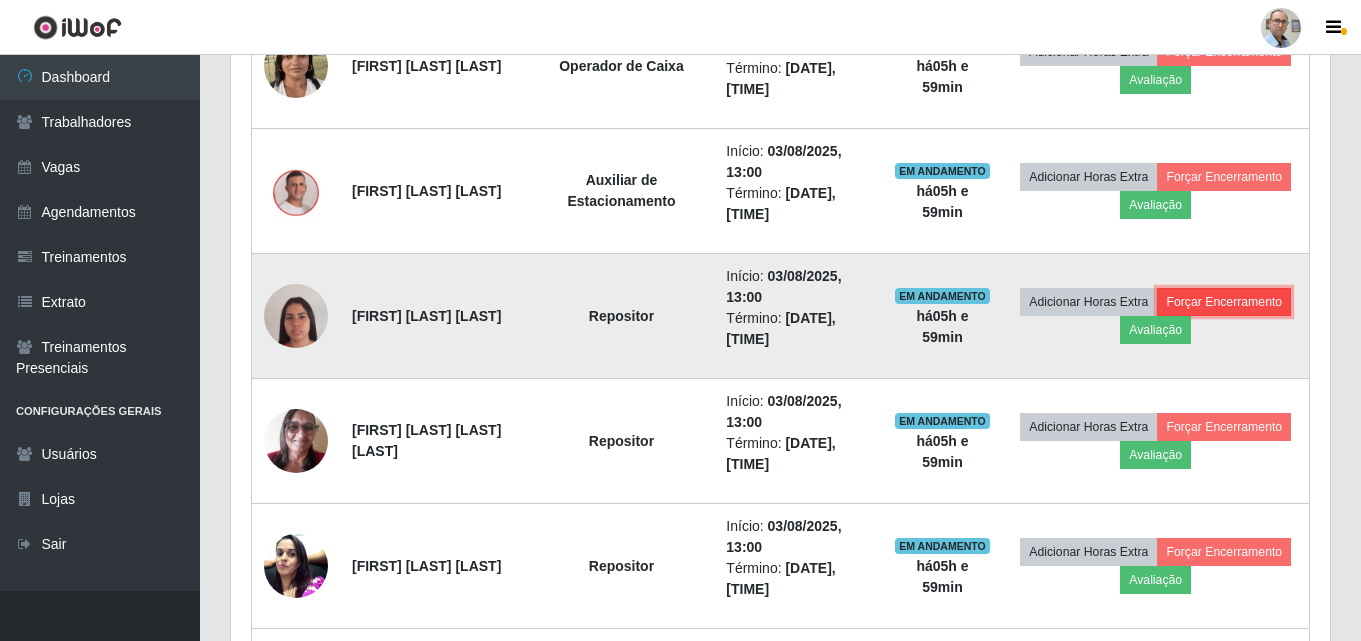 click on "Forçar Encerramento" at bounding box center (1224, 302) 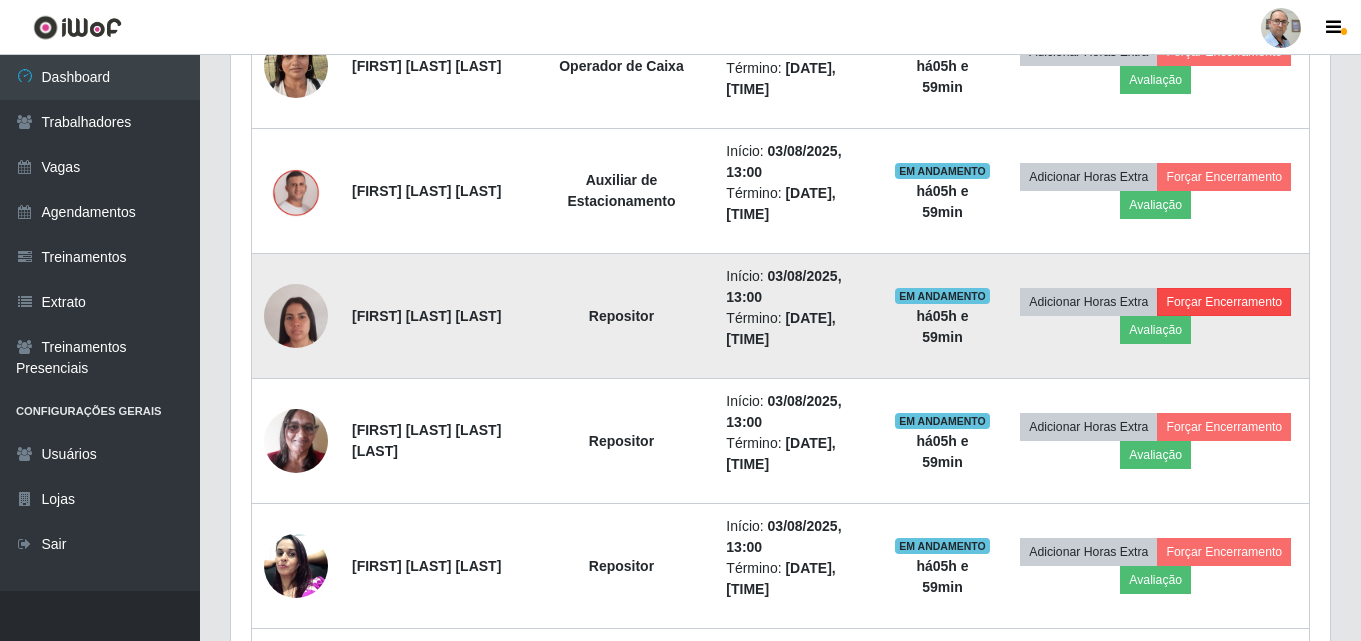 scroll, scrollTop: 999585, scrollLeft: 998911, axis: both 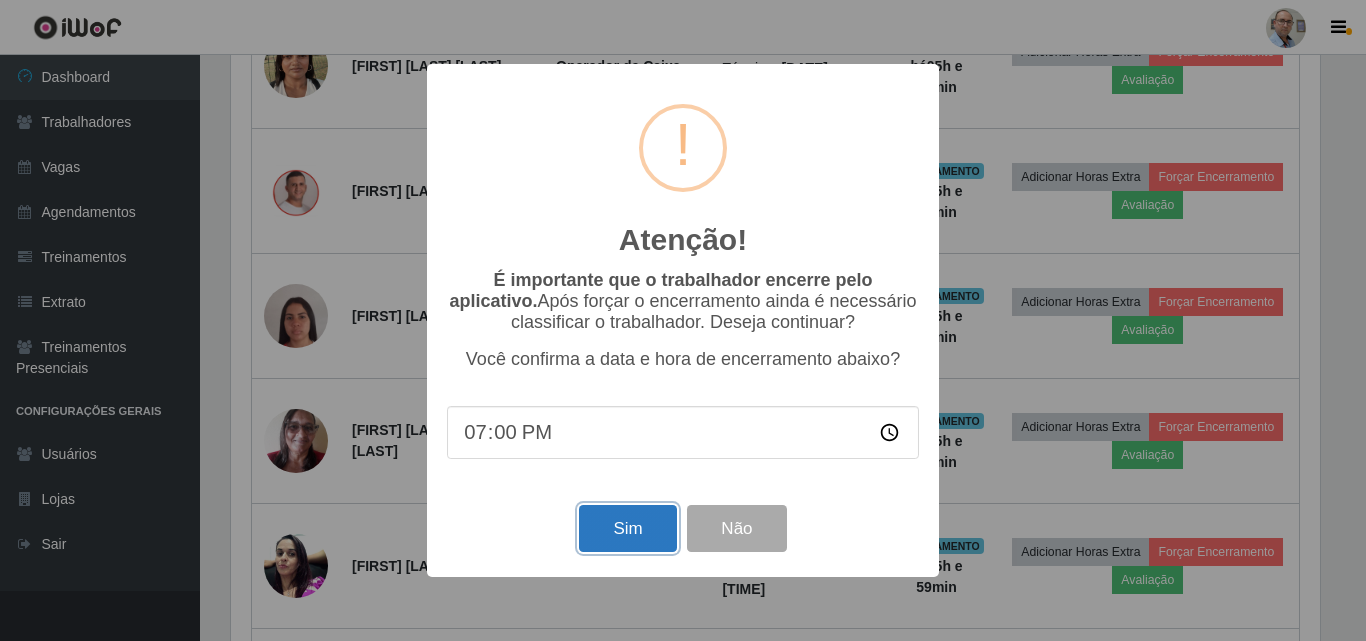 click on "Sim" at bounding box center [627, 528] 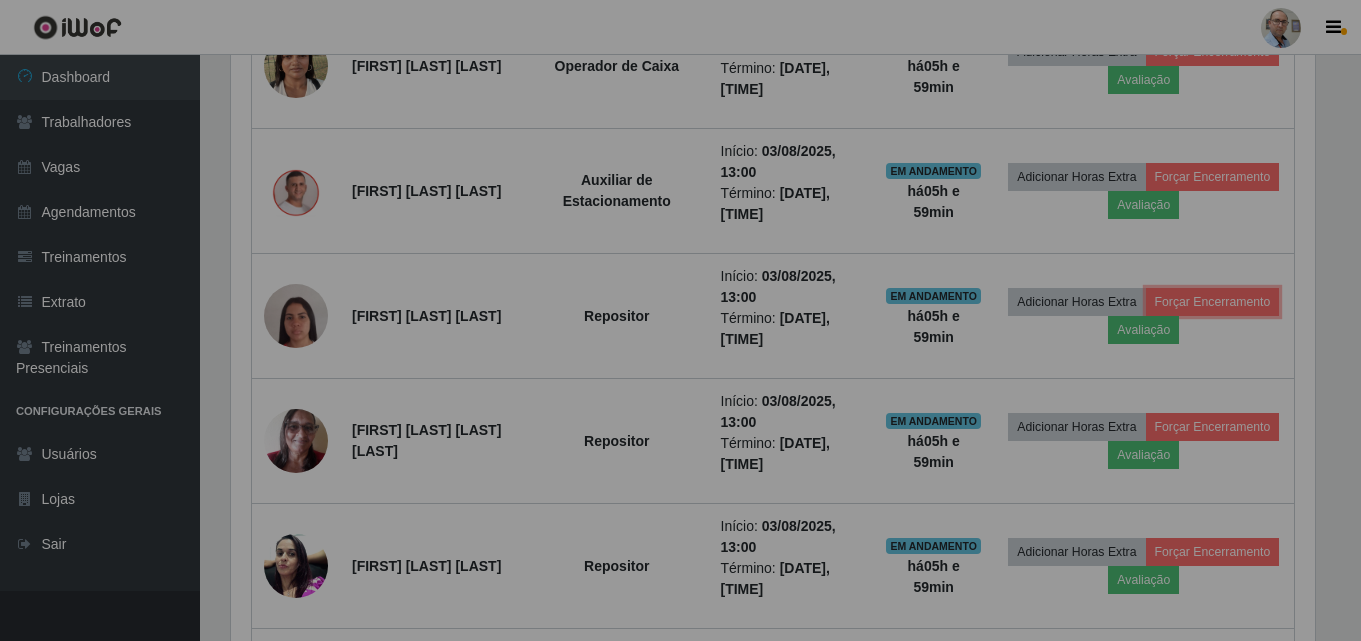 scroll, scrollTop: 999585, scrollLeft: 998901, axis: both 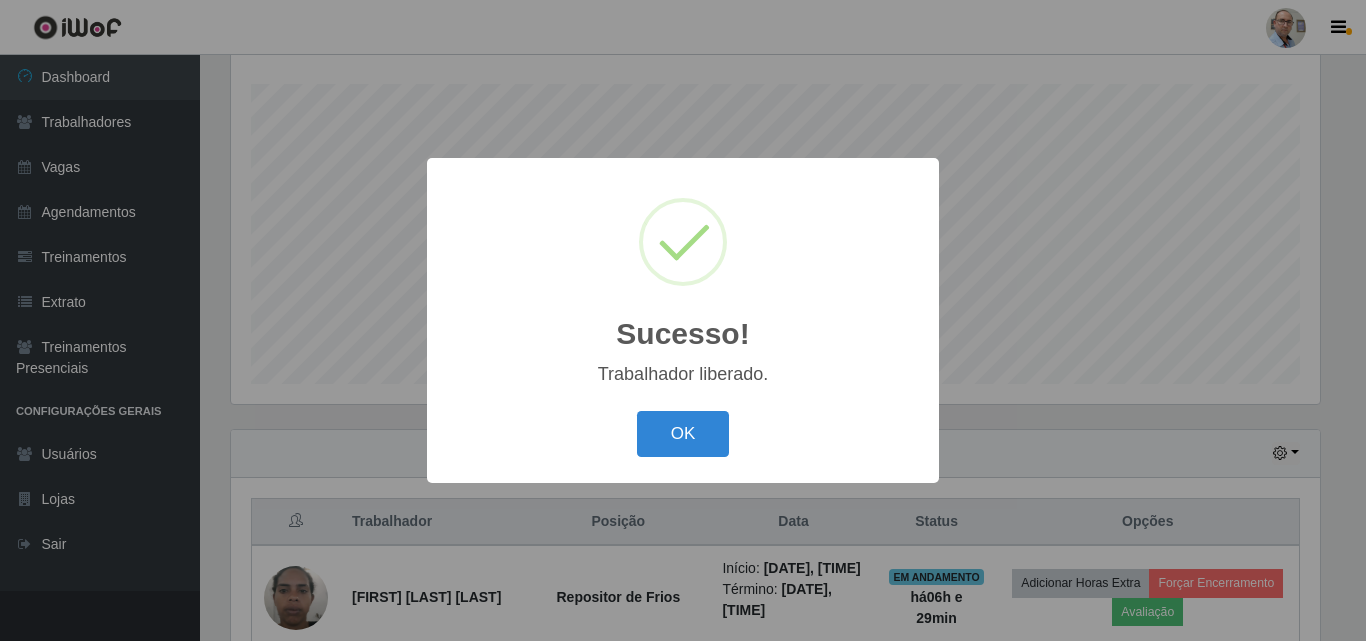 click on "Sucesso! × Trabalhador liberado. OK Cancel" at bounding box center (683, 320) 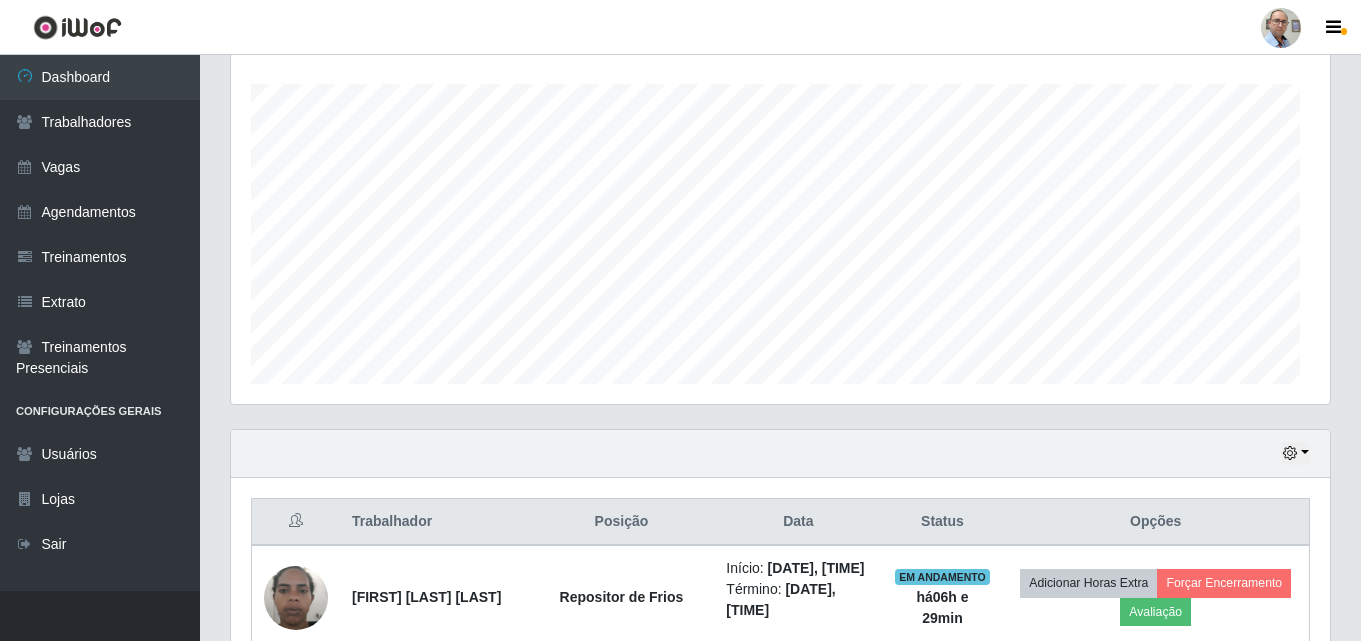 scroll, scrollTop: 999585, scrollLeft: 998901, axis: both 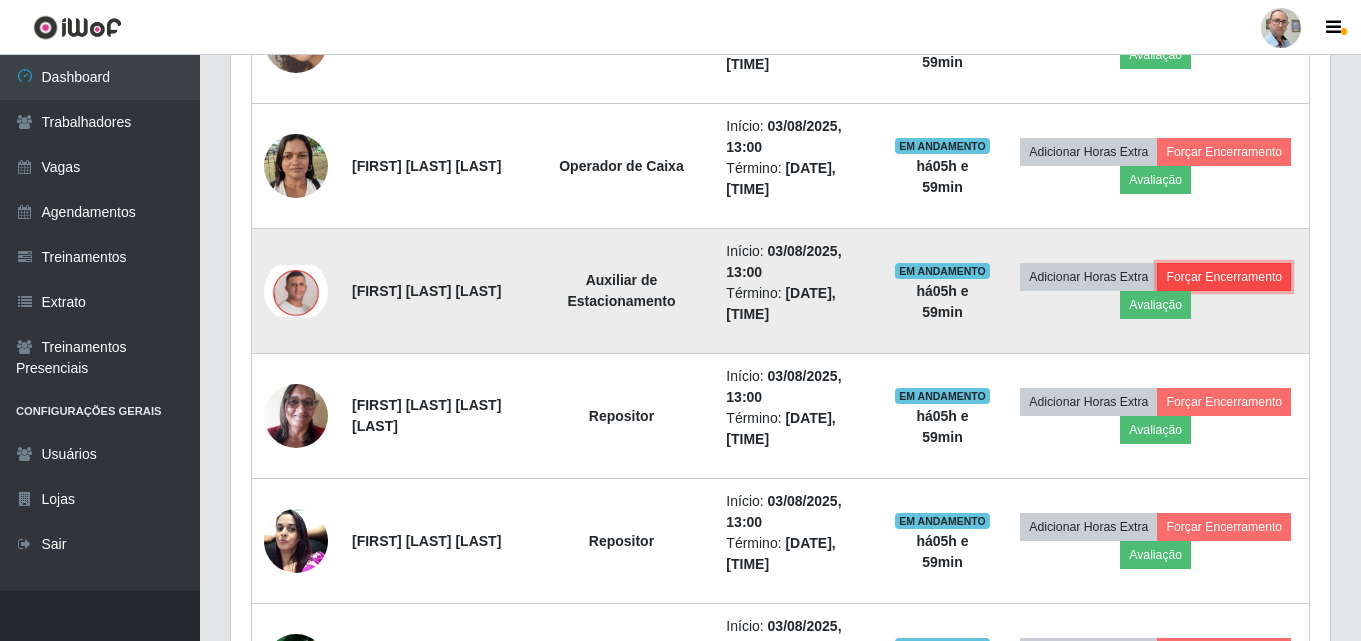 click on "Forçar Encerramento" at bounding box center [1224, 277] 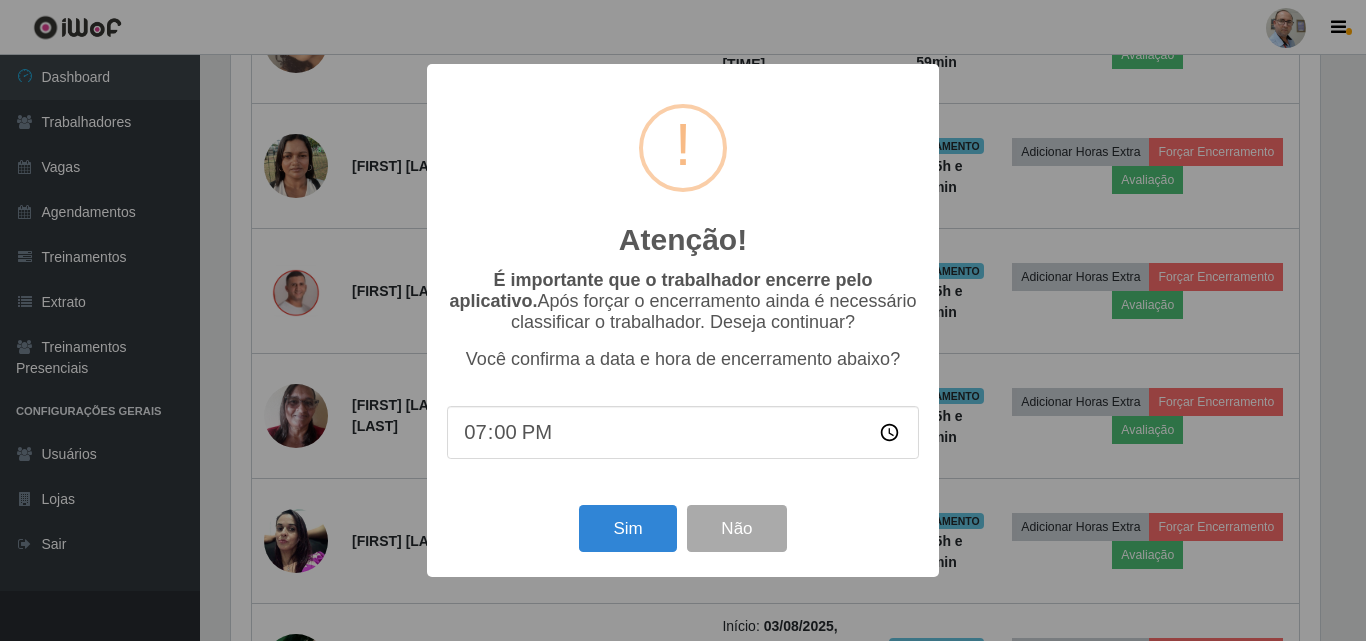 scroll 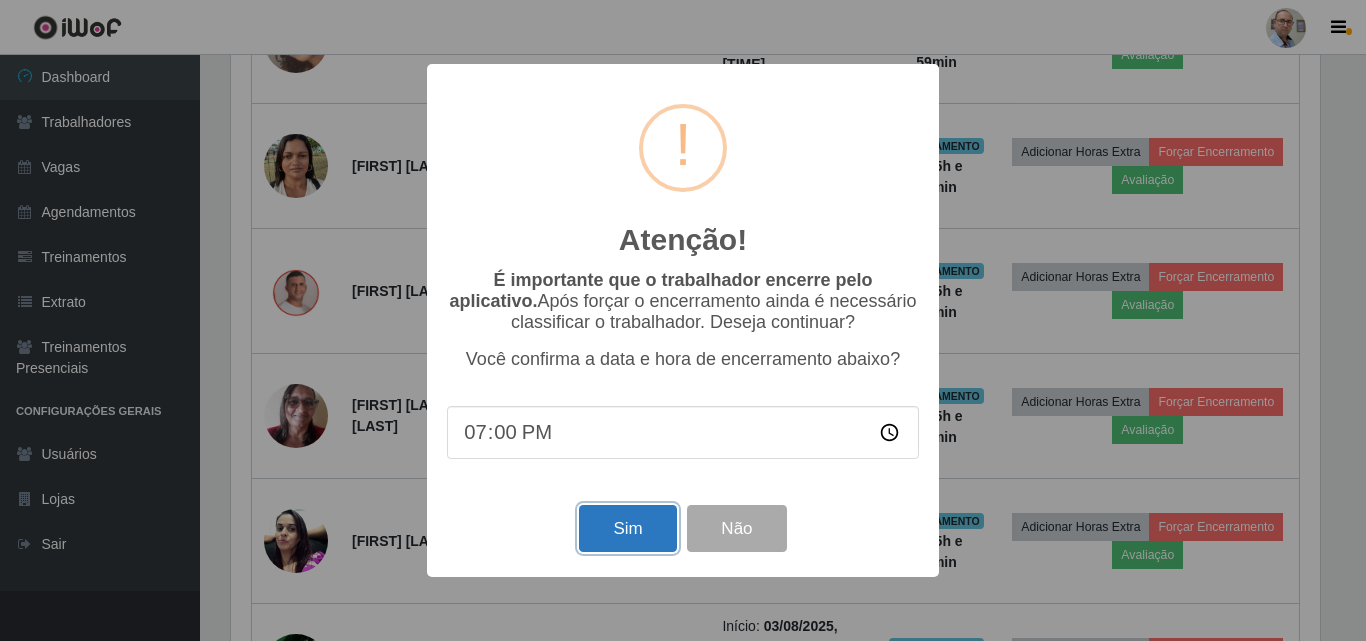 click on "Sim" at bounding box center (627, 528) 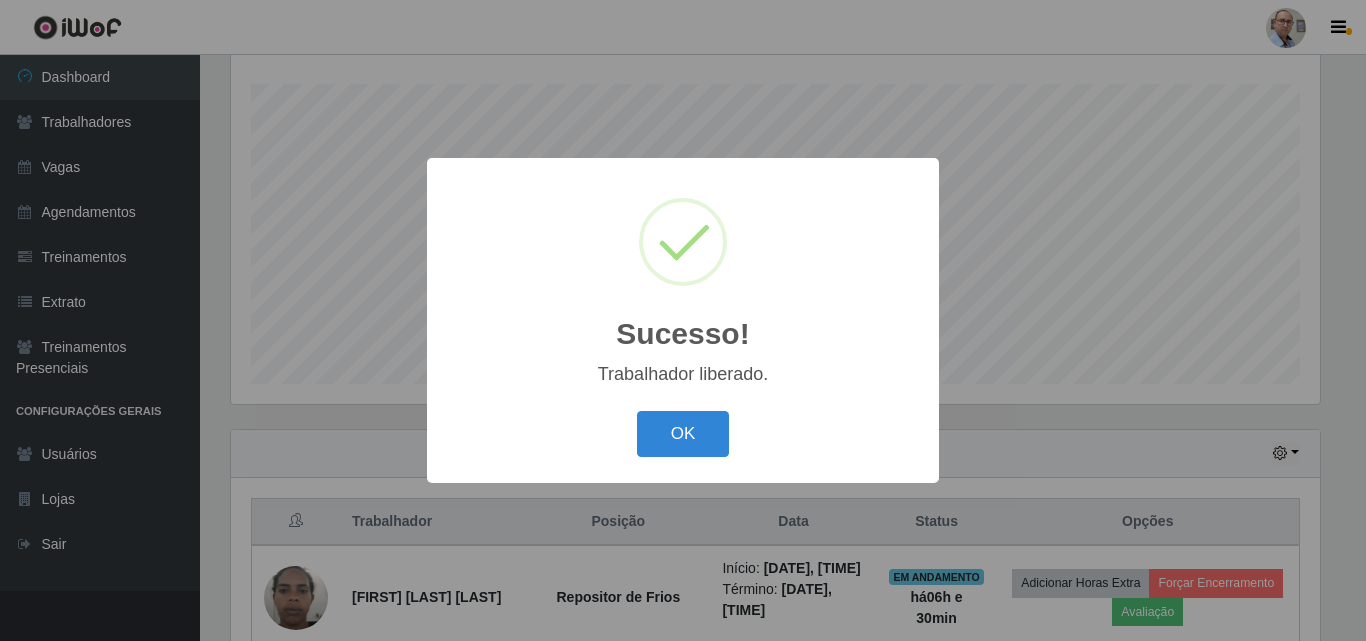 click on "Sucesso! × Trabalhador liberado. OK Cancel" at bounding box center (683, 320) 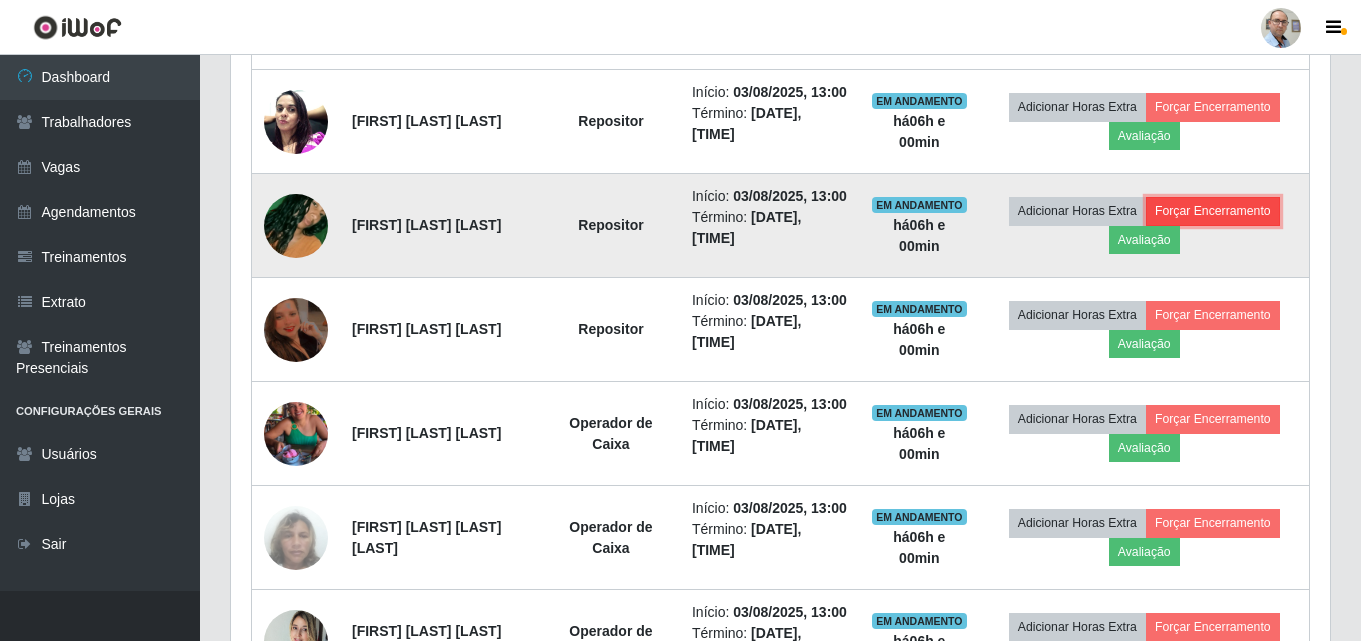 click on "Forçar Encerramento" at bounding box center [1213, 211] 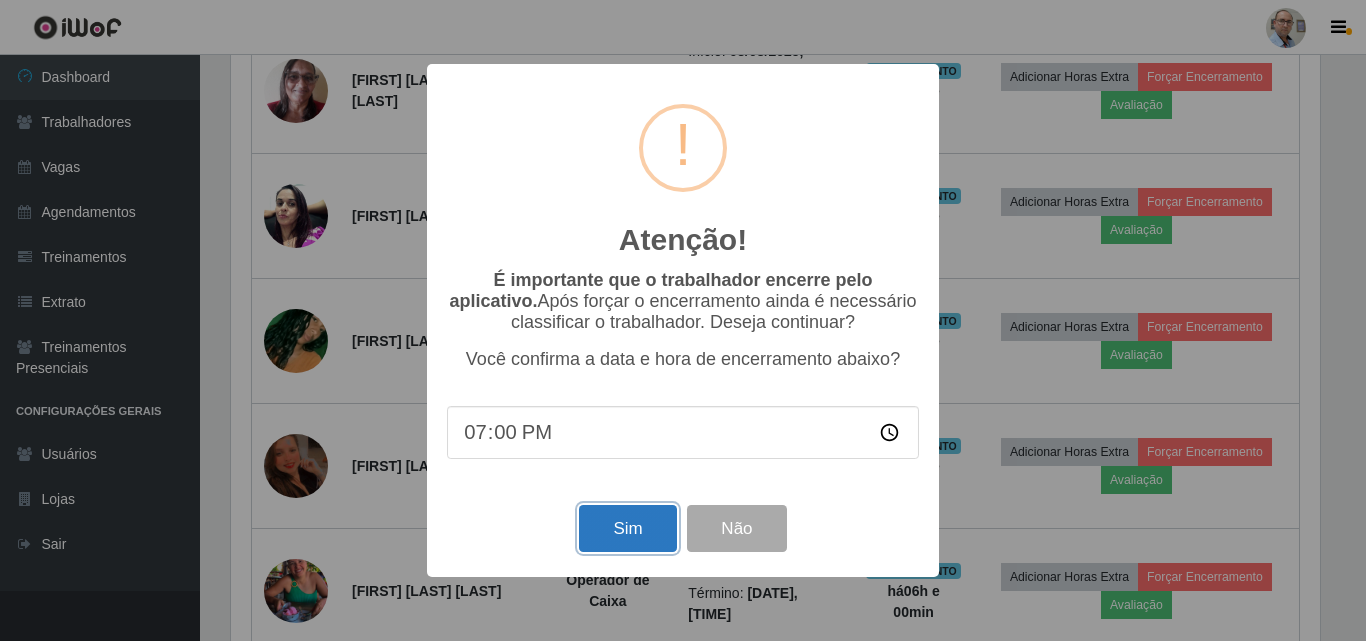 click on "Sim" at bounding box center [627, 528] 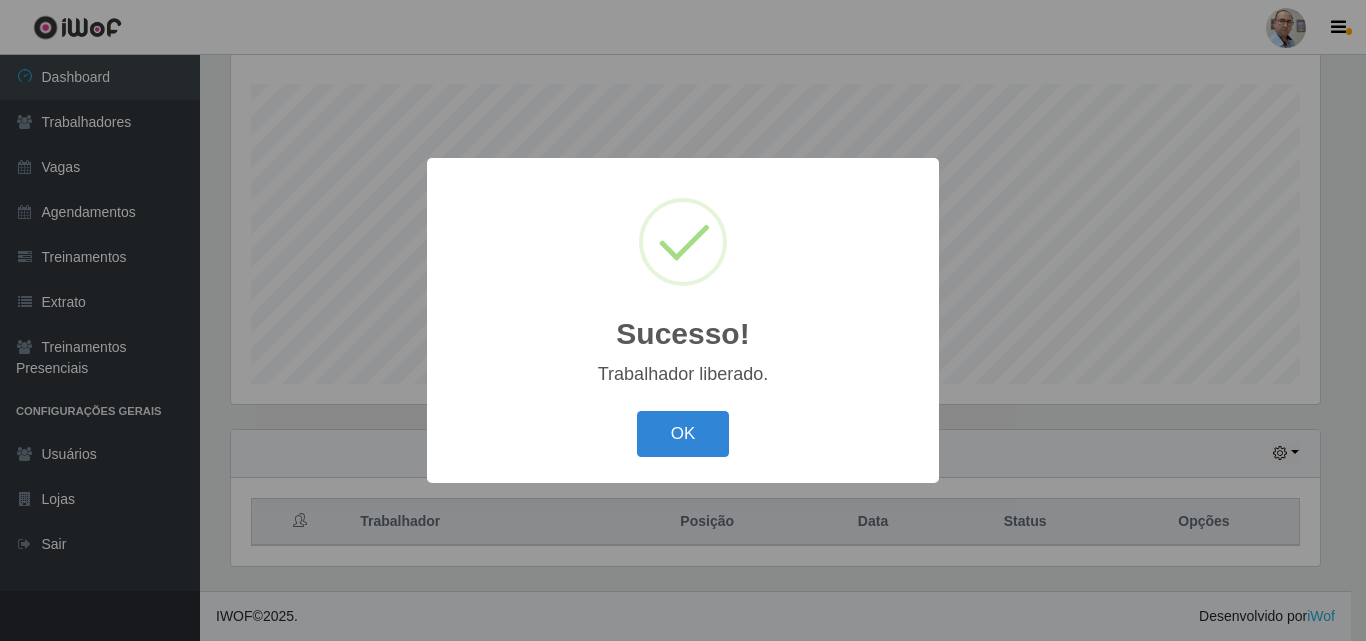 click on "Sucesso! × Trabalhador liberado. OK Cancel" at bounding box center [683, 320] 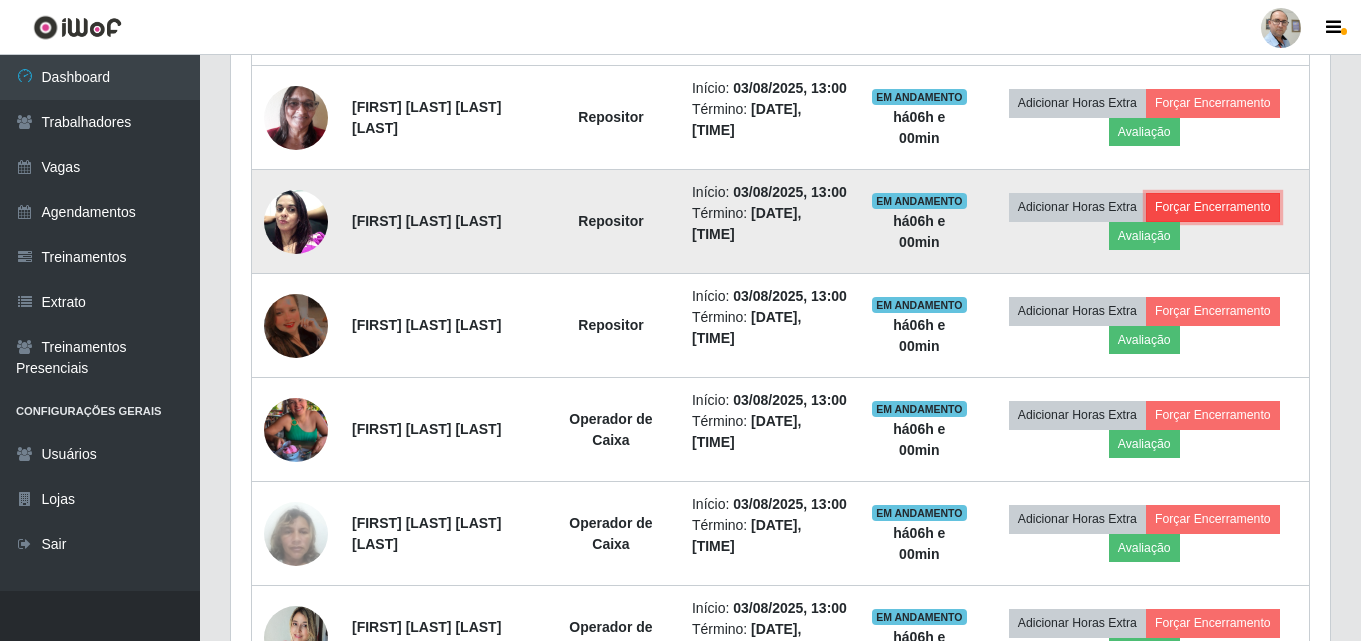 click on "Forçar Encerramento" at bounding box center [1213, 207] 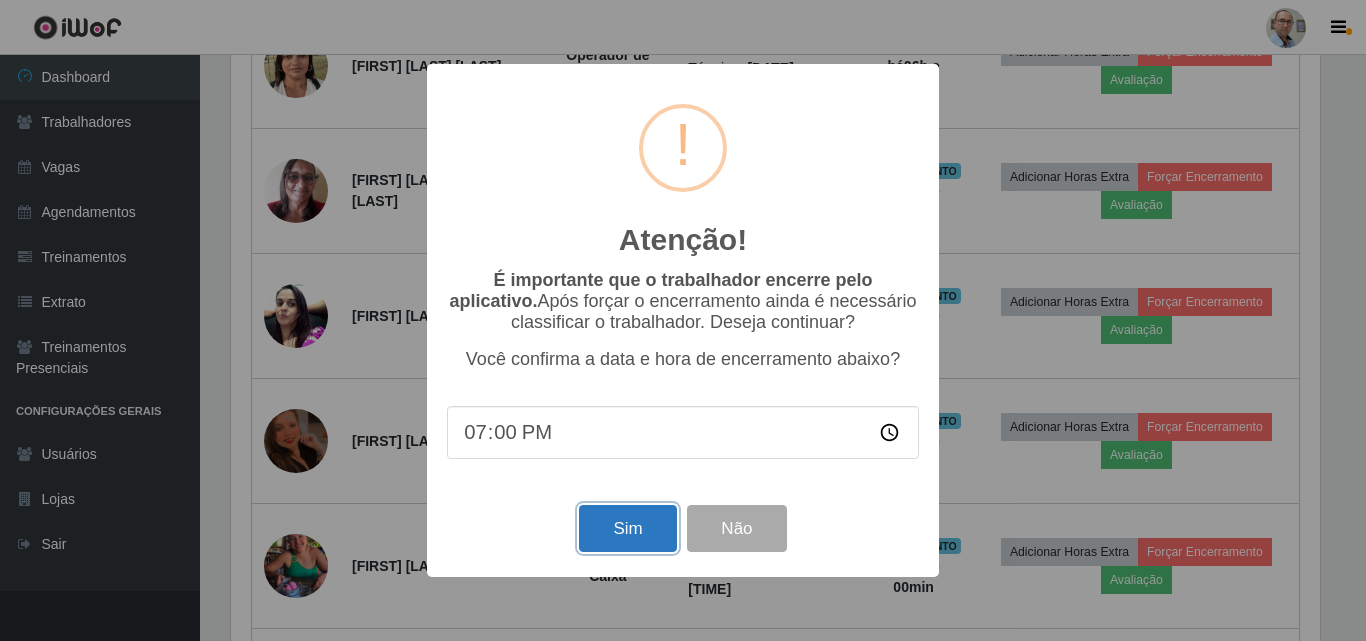 click on "Sim" at bounding box center [627, 528] 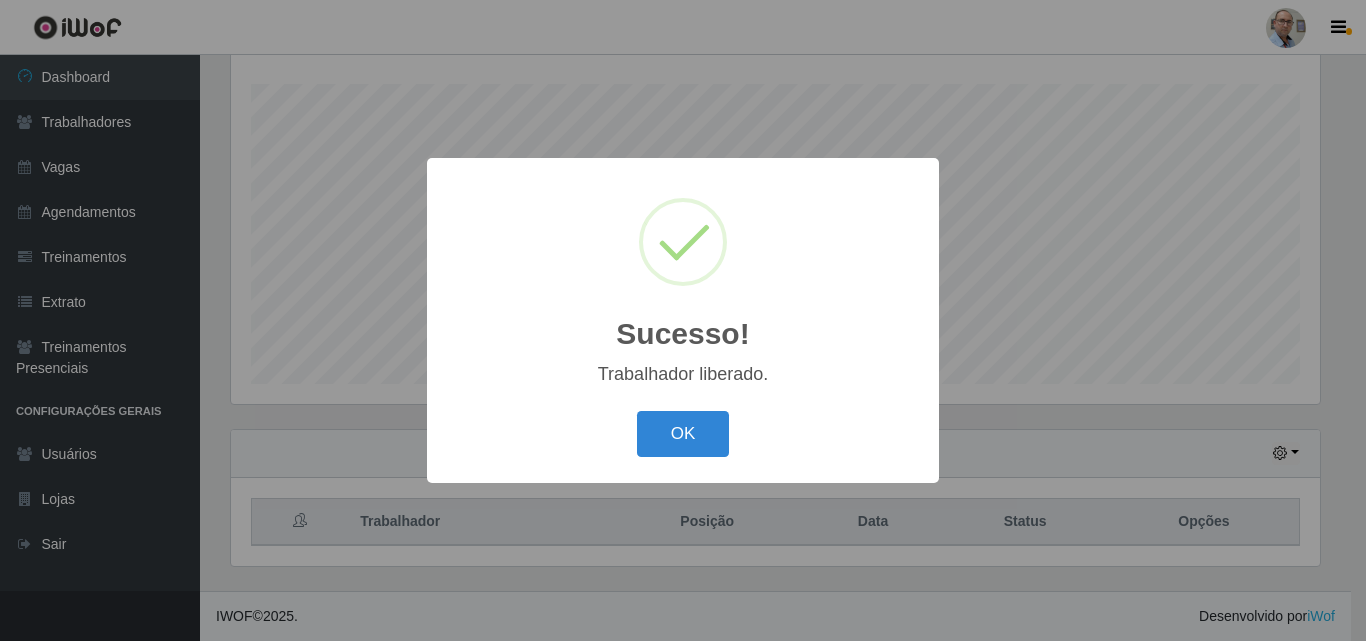 click on "Sucesso! × Trabalhador liberado. OK Cancel" at bounding box center [683, 320] 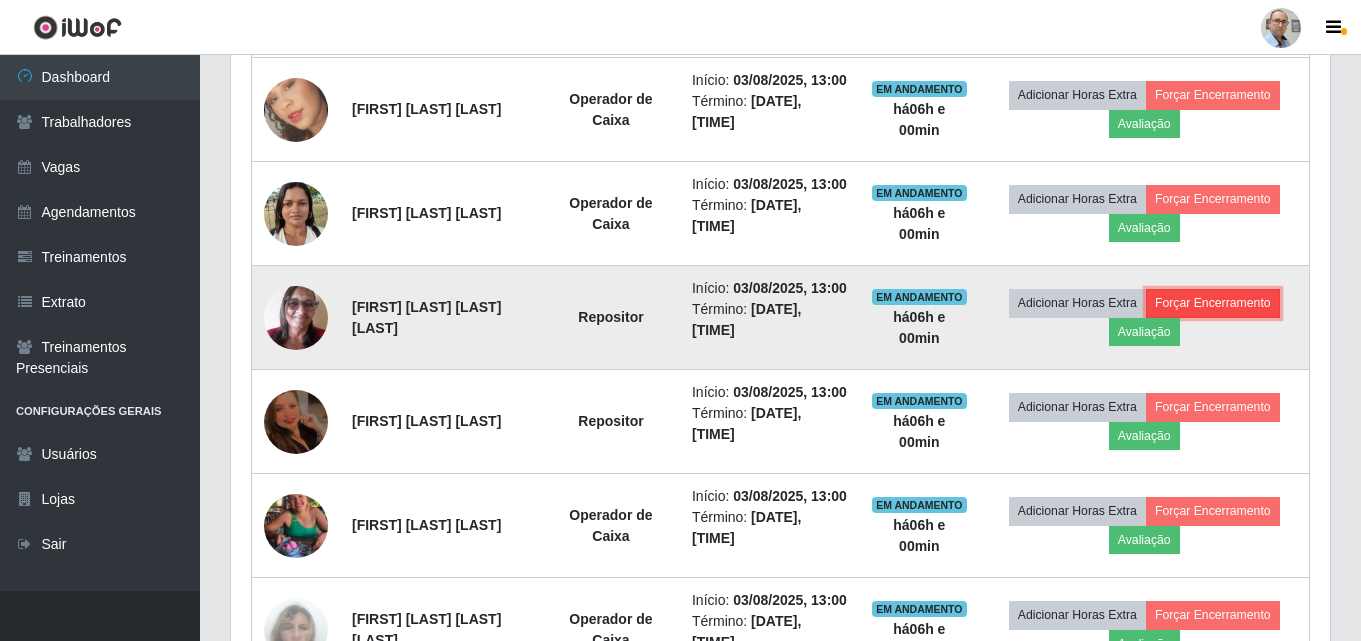 click on "Forçar Encerramento" at bounding box center (1213, 303) 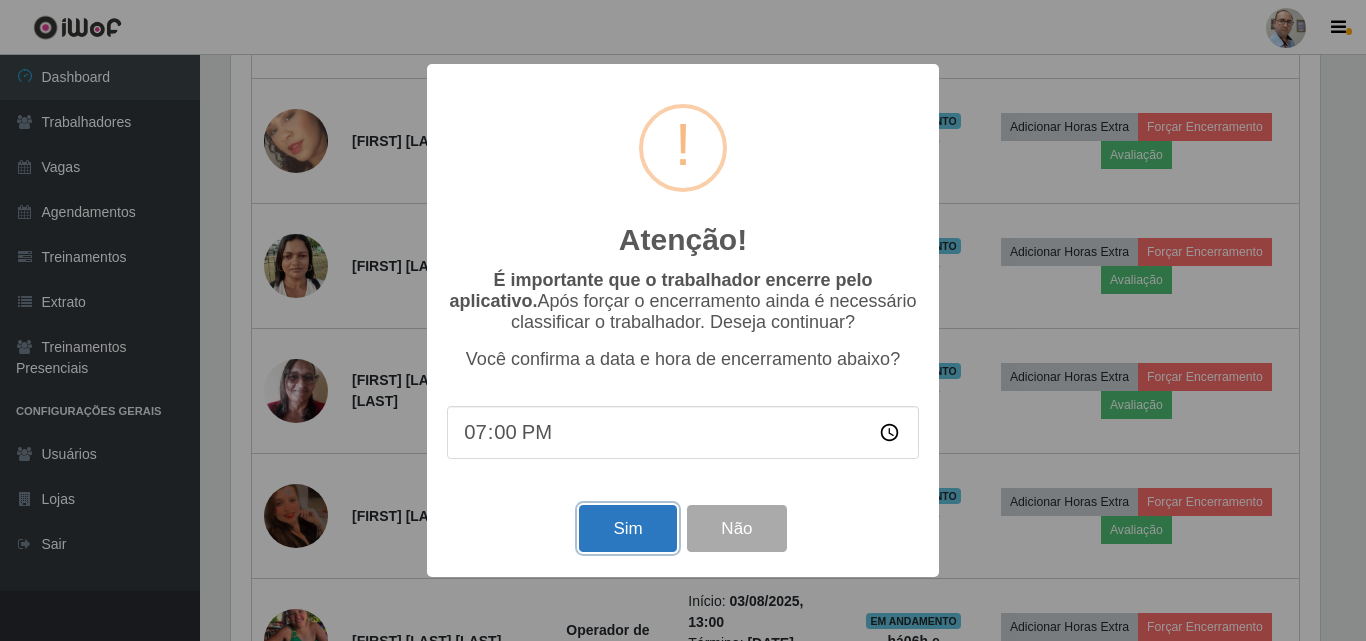 click on "Sim" at bounding box center [627, 528] 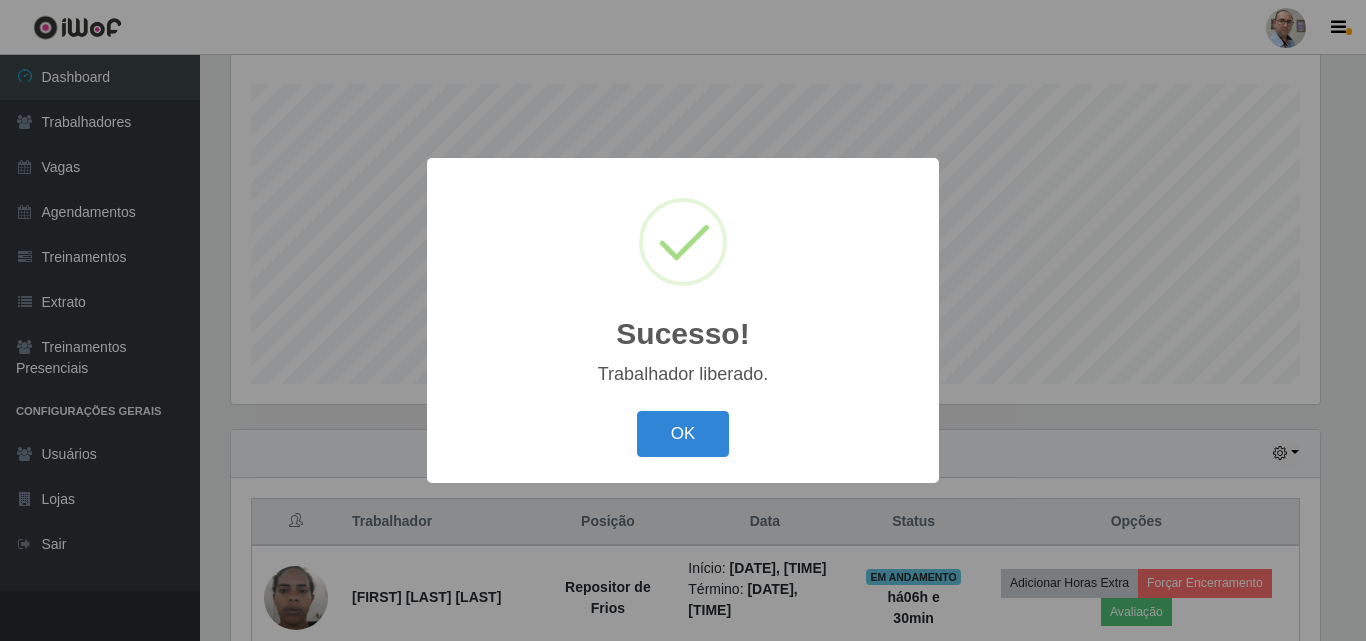 click on "Sucesso! × Trabalhador liberado. OK Cancel" at bounding box center (683, 320) 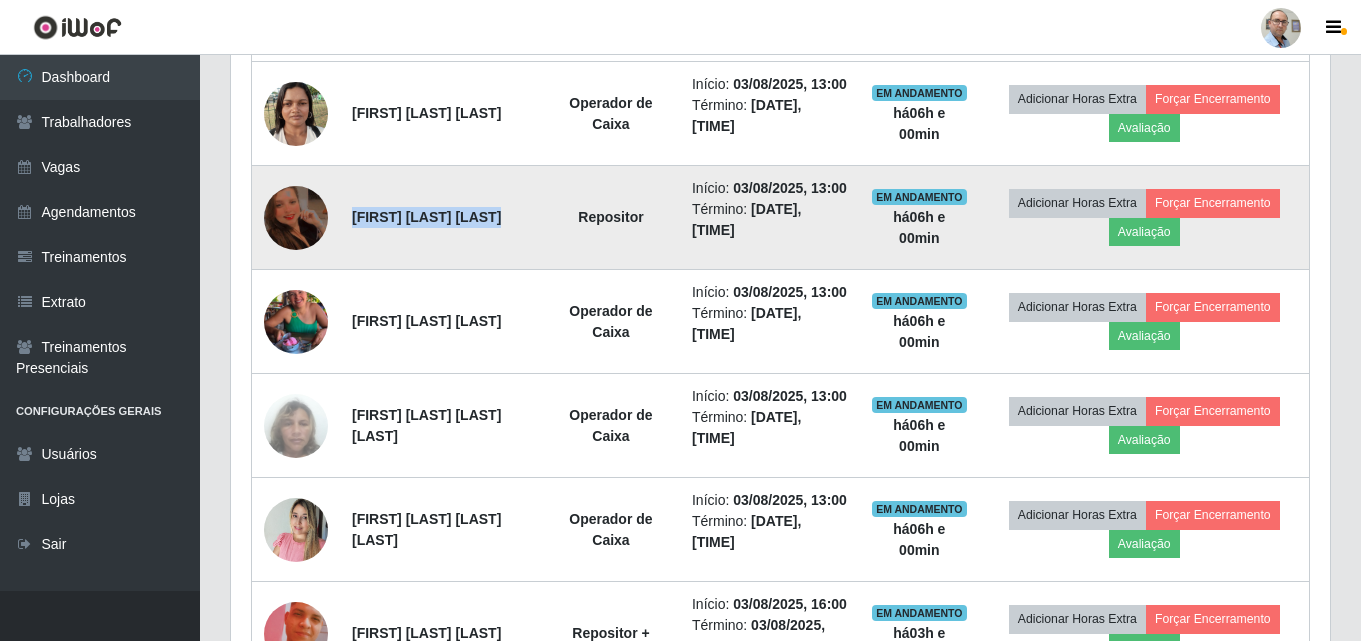 drag, startPoint x: 349, startPoint y: 333, endPoint x: 507, endPoint y: 334, distance: 158.00316 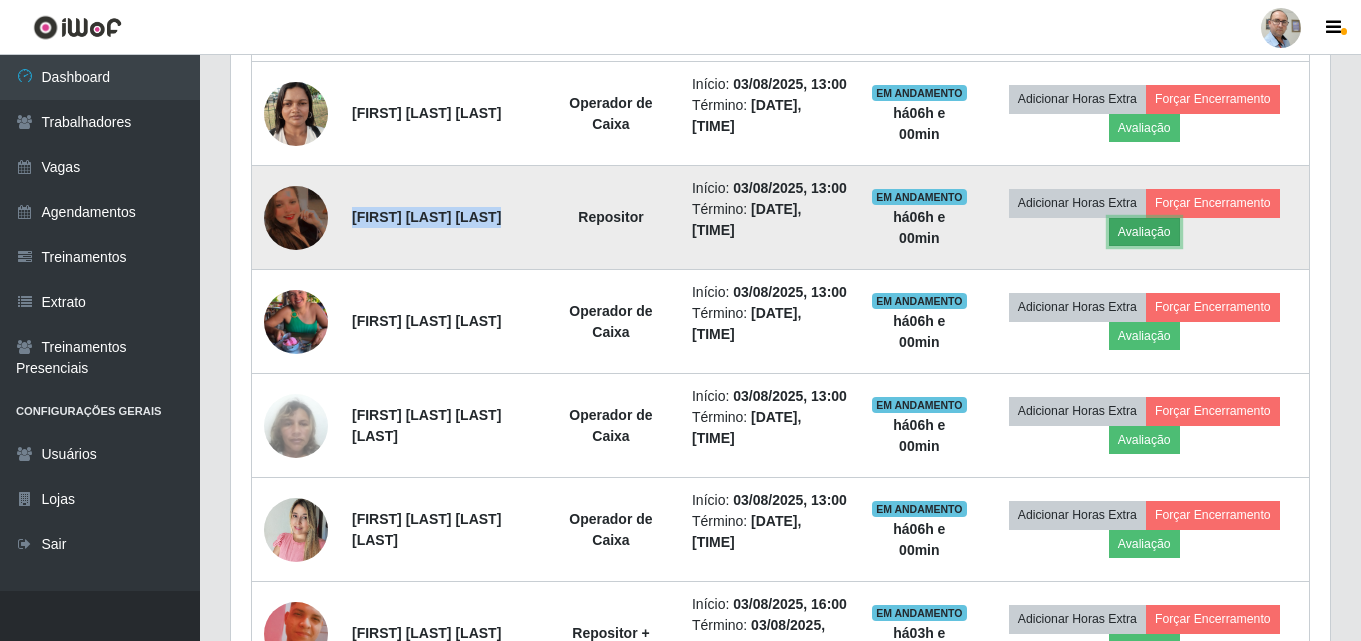 click on "Avaliação" at bounding box center [1144, 232] 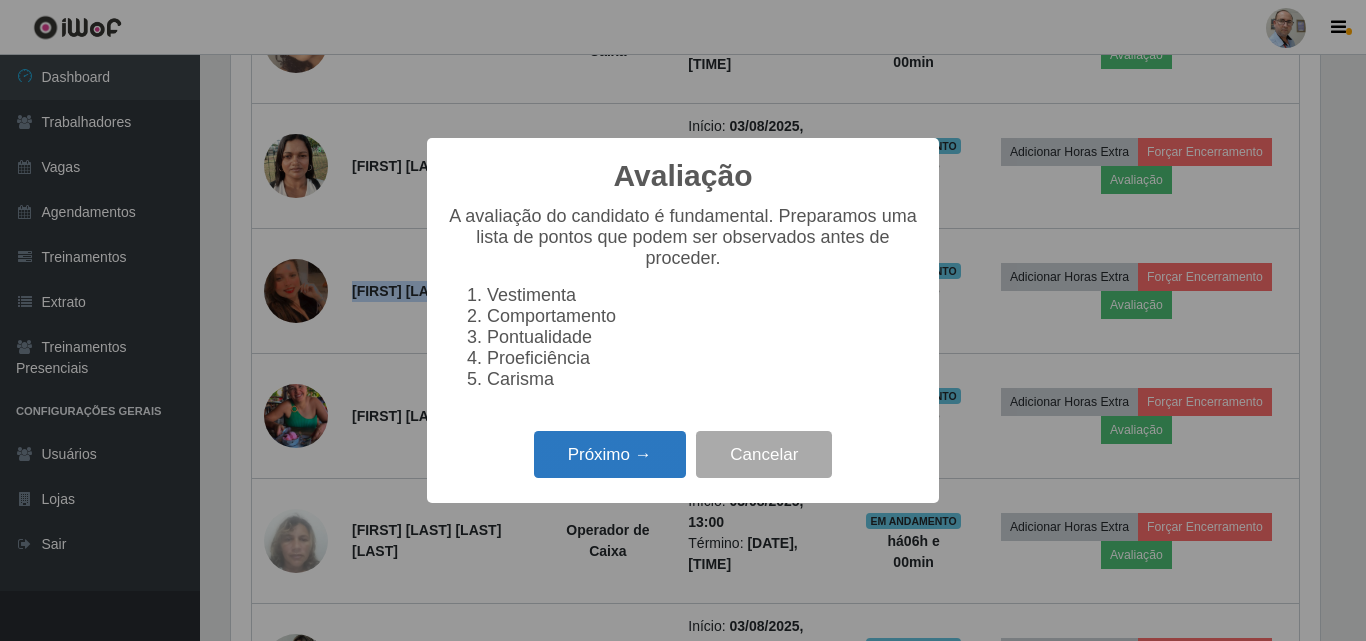click on "Próximo →" at bounding box center [610, 454] 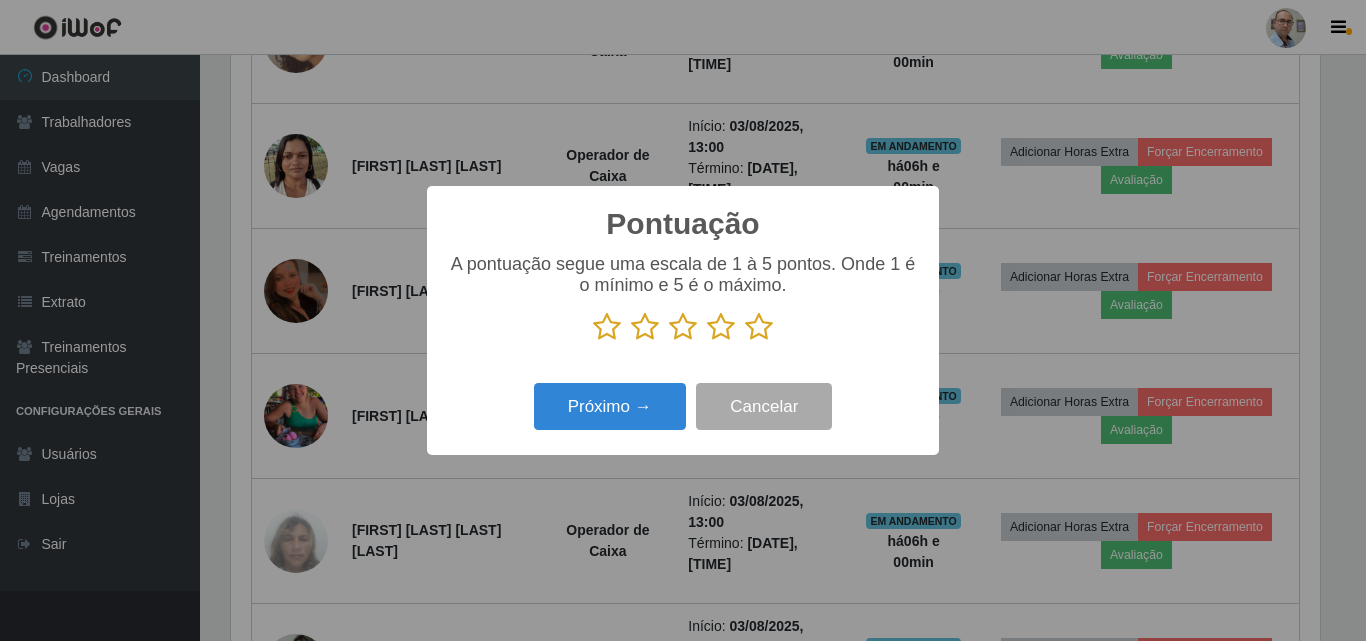 click at bounding box center (607, 327) 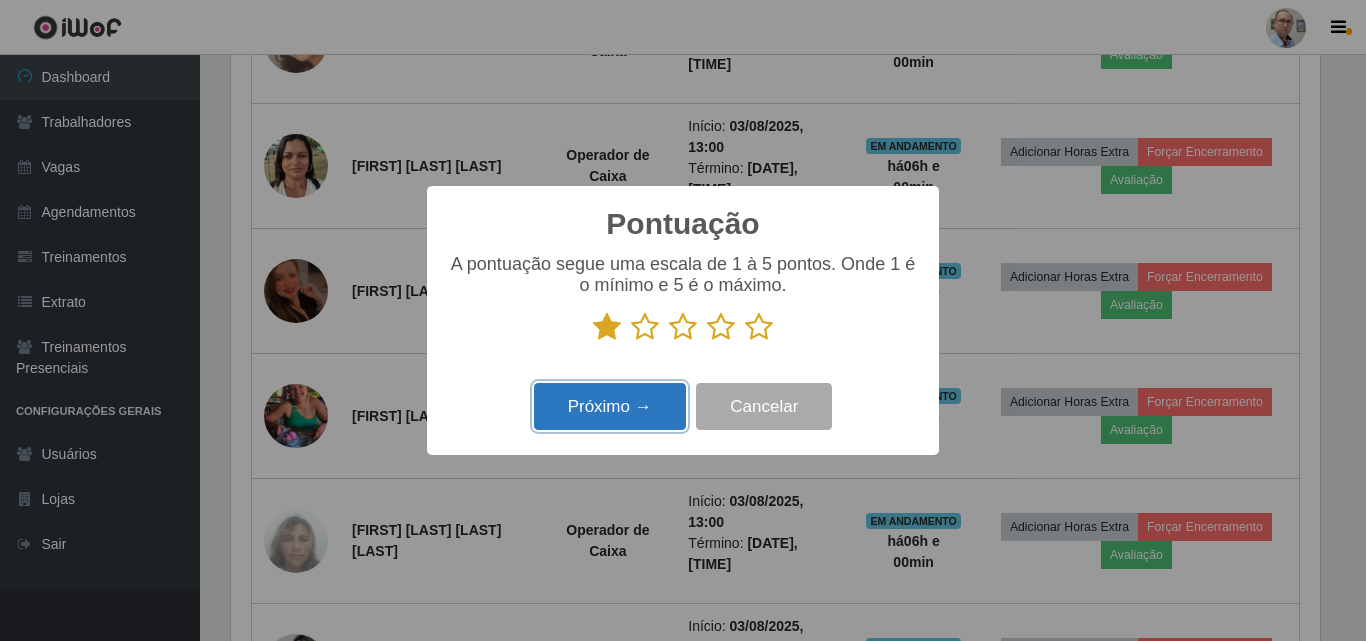 click on "Próximo →" at bounding box center [610, 406] 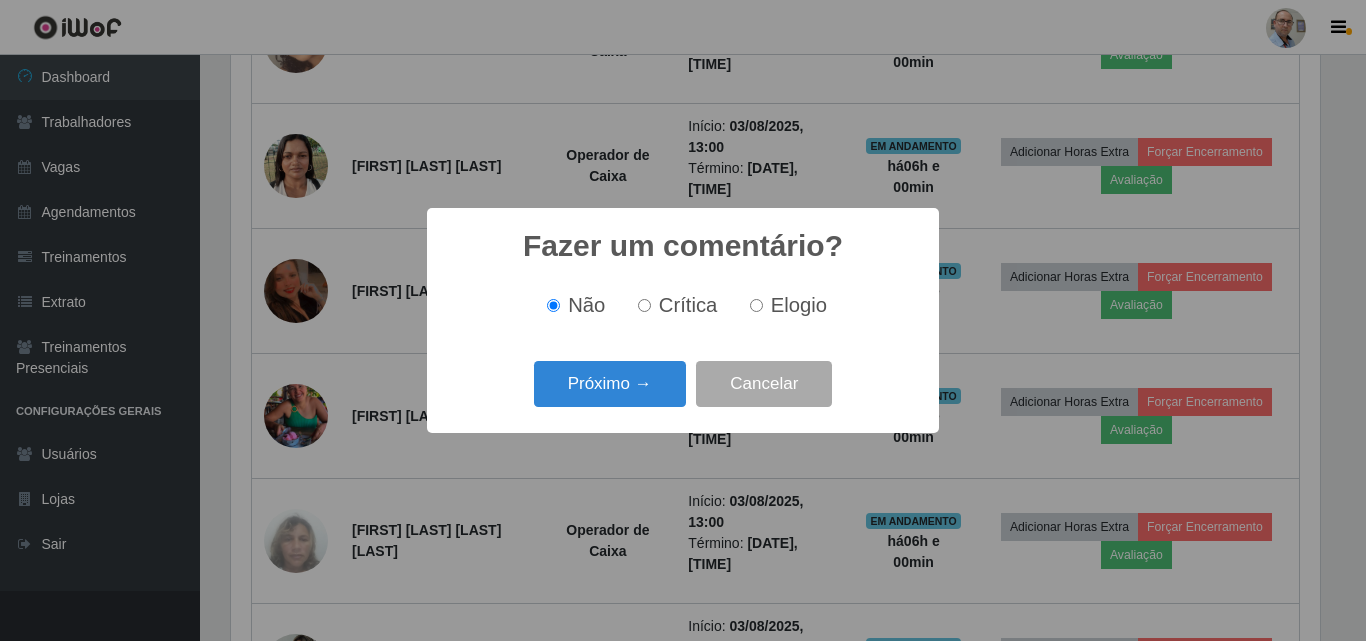 click on "Crítica" at bounding box center (644, 305) 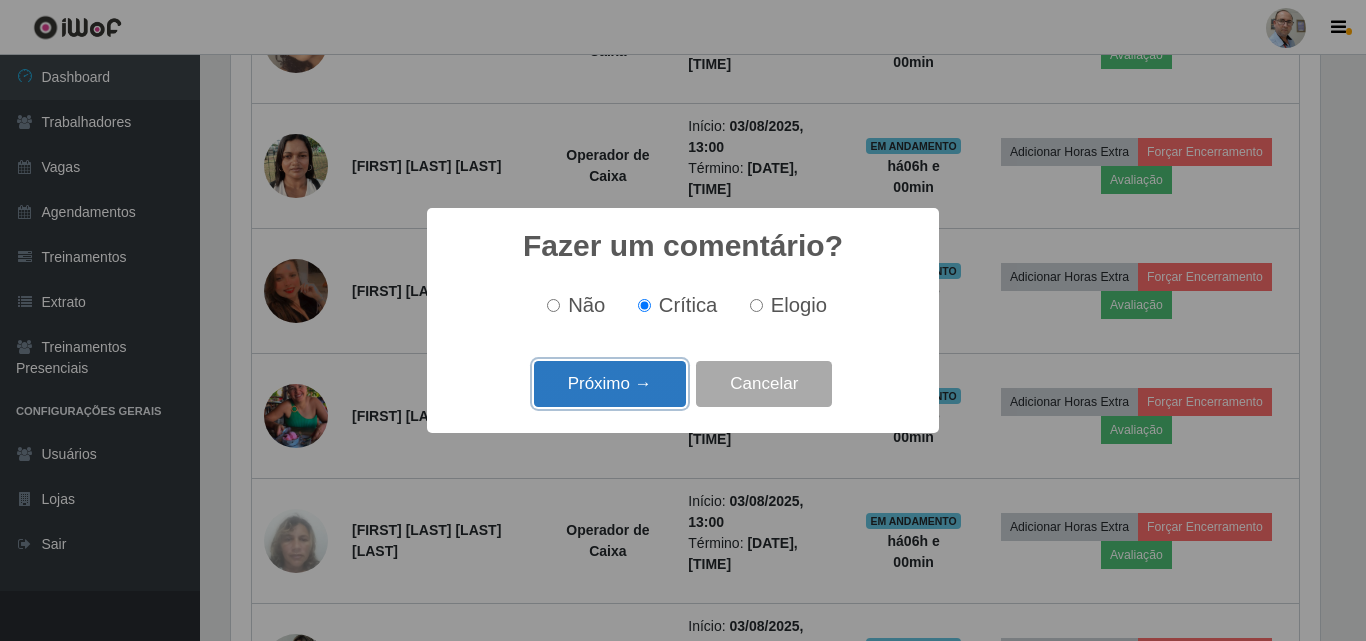 click on "Próximo →" at bounding box center (610, 384) 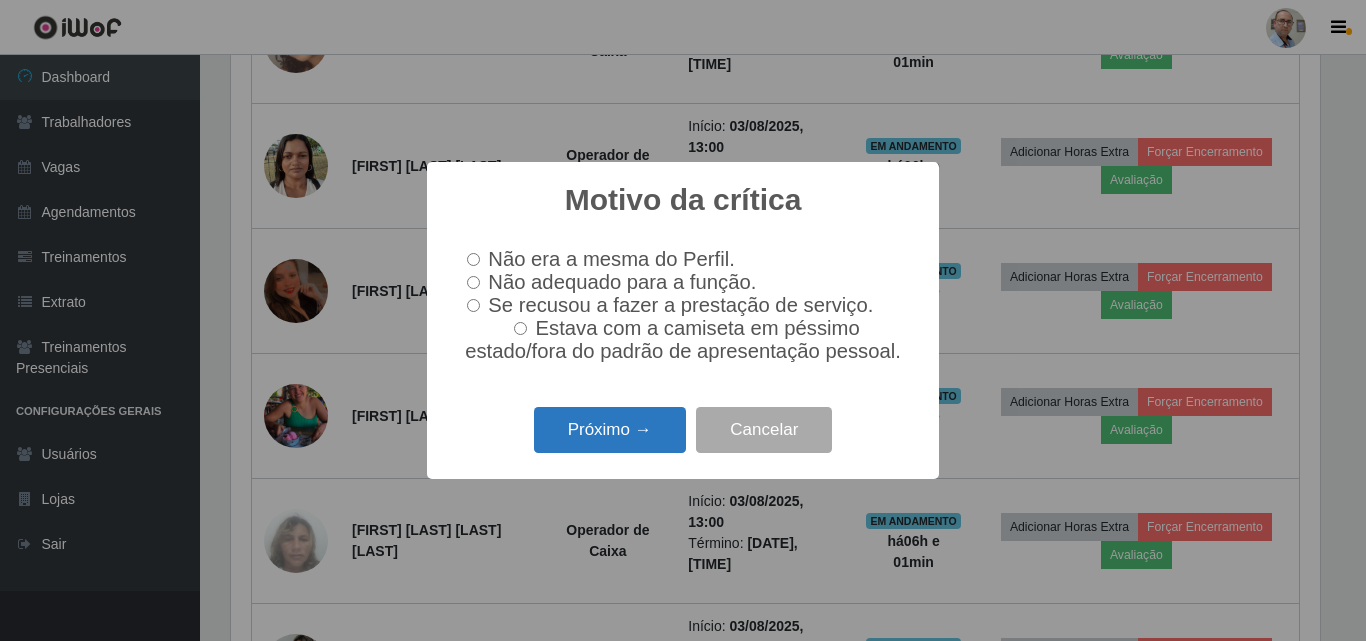click on "Próximo →" at bounding box center [610, 430] 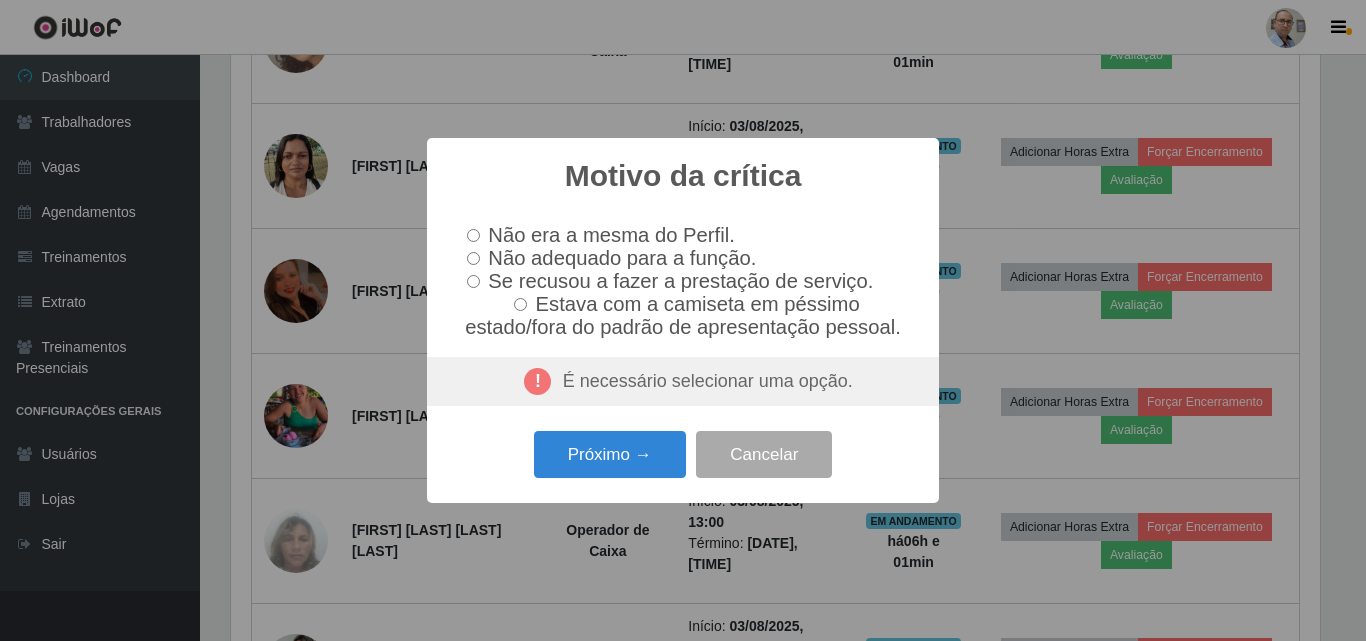click on "Não era a mesma do Perfil. Não adequado para a função. Se recusou a fazer a prestação de serviço. Estava com a camiseta em péssimo estado/fora do padrão de apresentação pessoal." at bounding box center (683, 281) 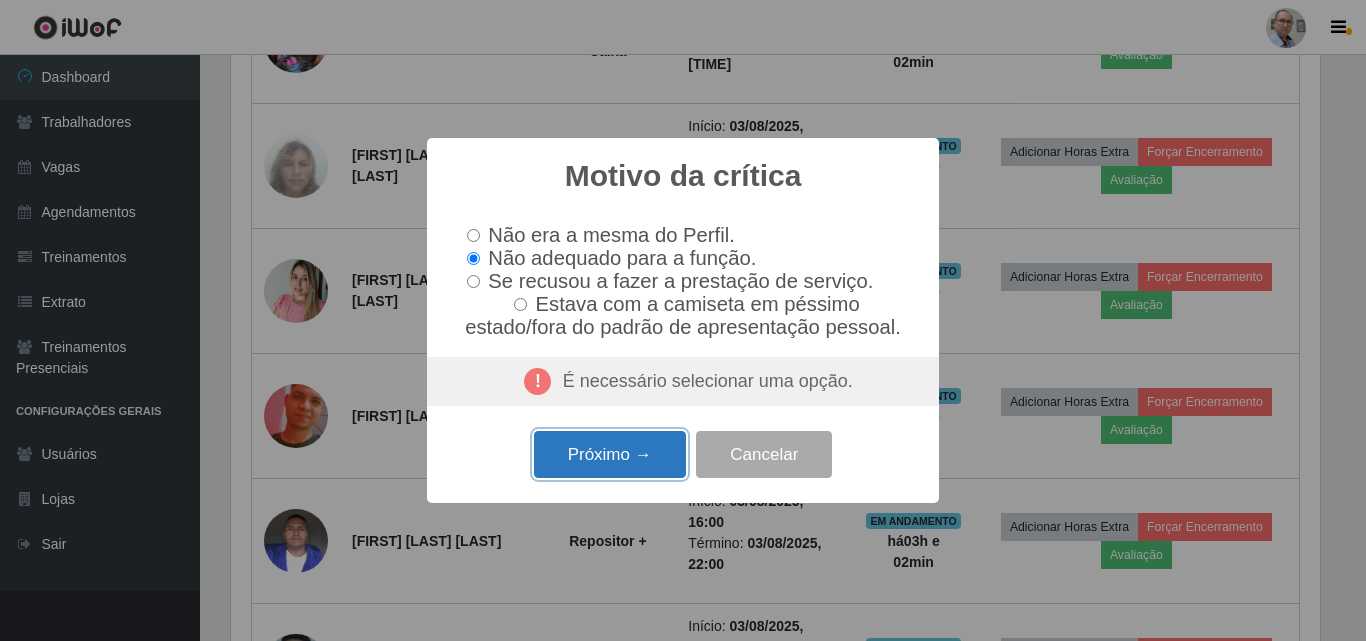 click on "Próximo →" at bounding box center [610, 454] 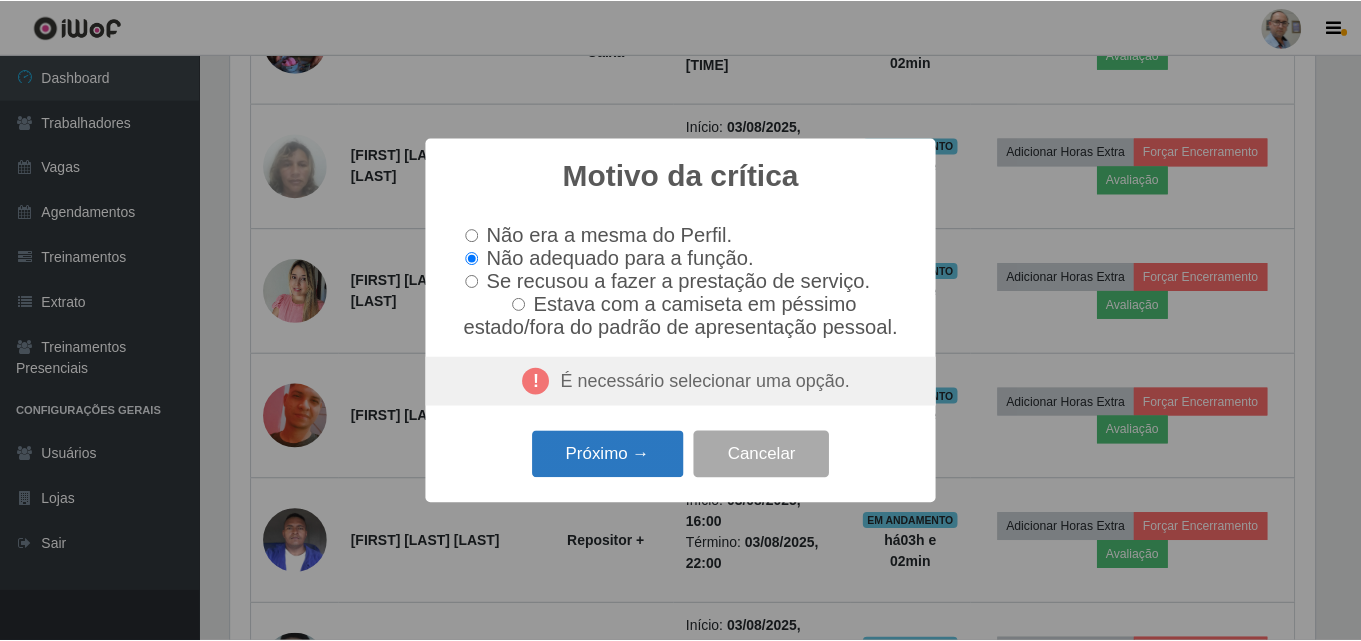 scroll, scrollTop: 999585, scrollLeft: 998911, axis: both 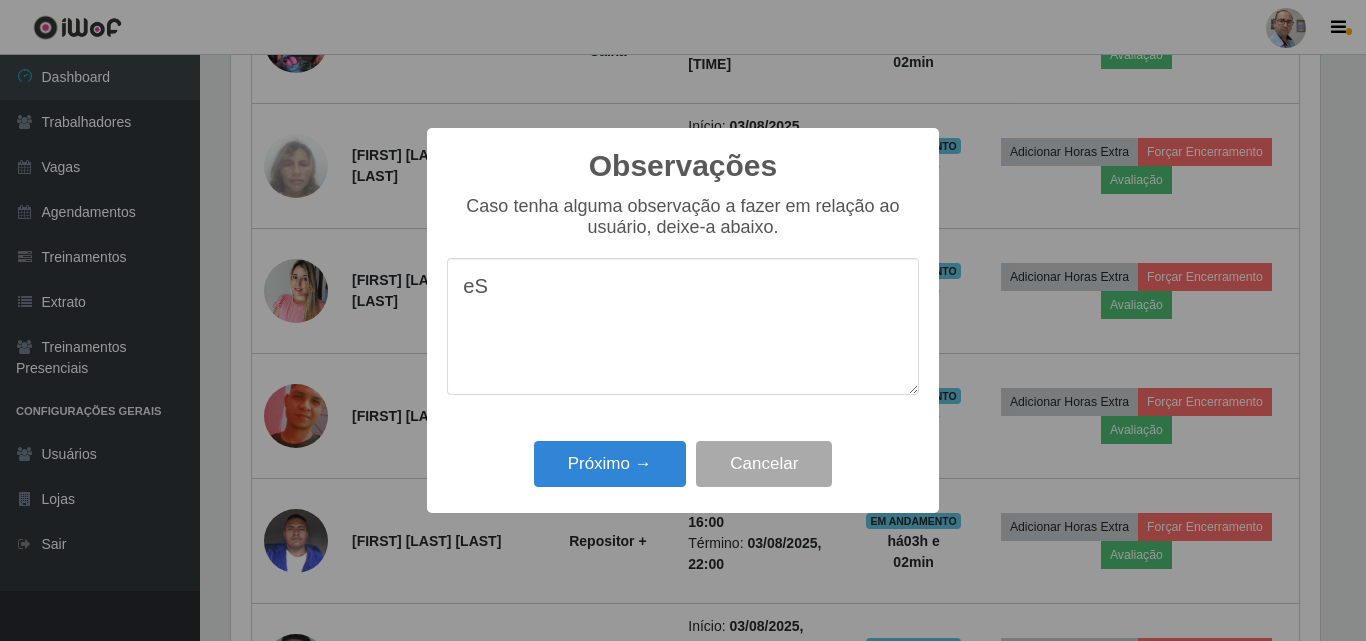 type on "e" 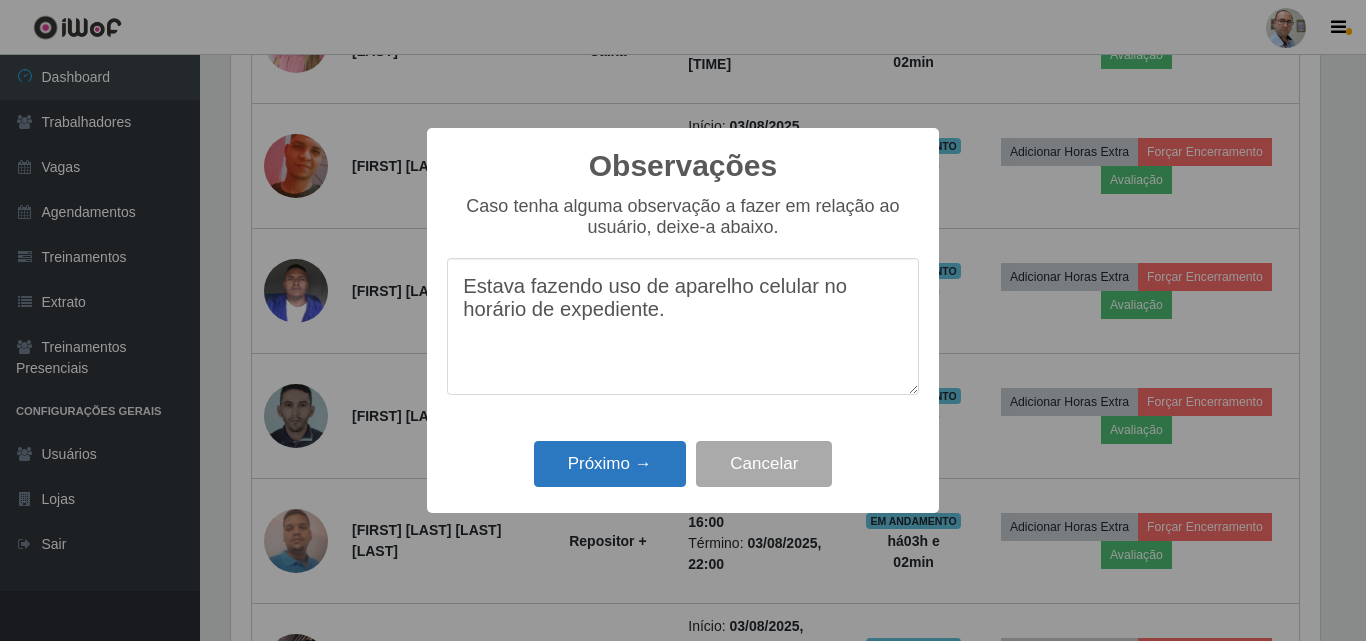 type on "Estava fazendo uso de aparelho celular no horário de expediente." 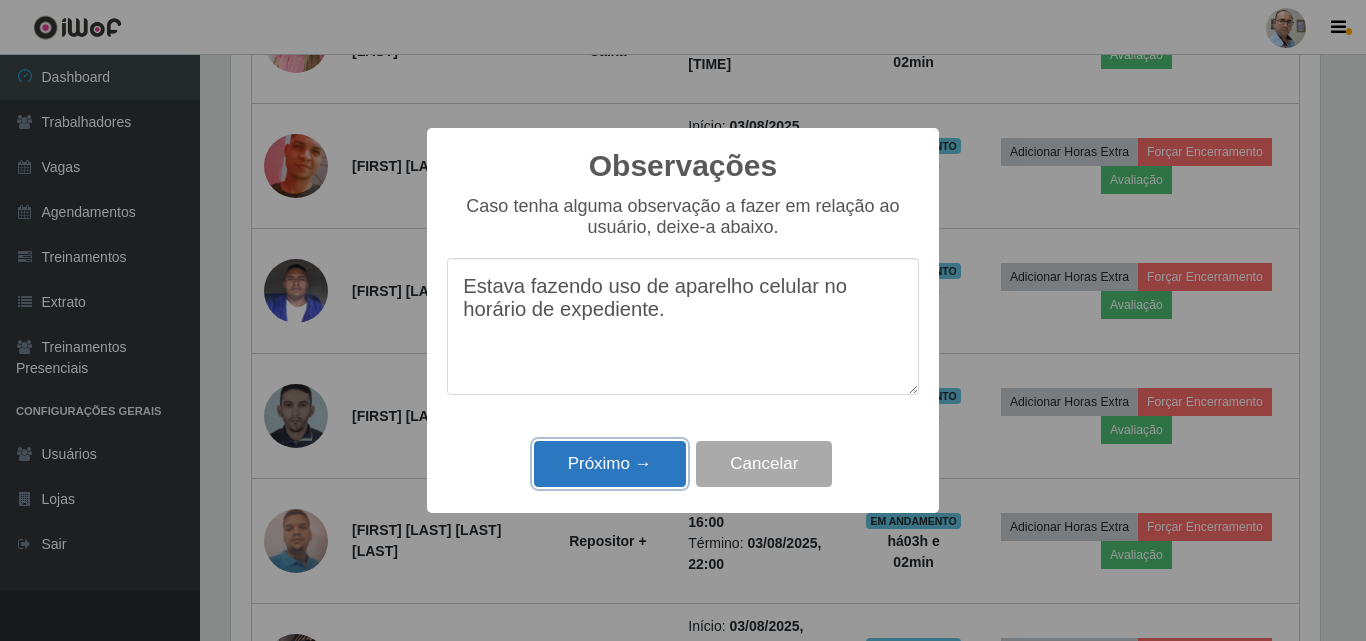 click on "Próximo →" at bounding box center (610, 464) 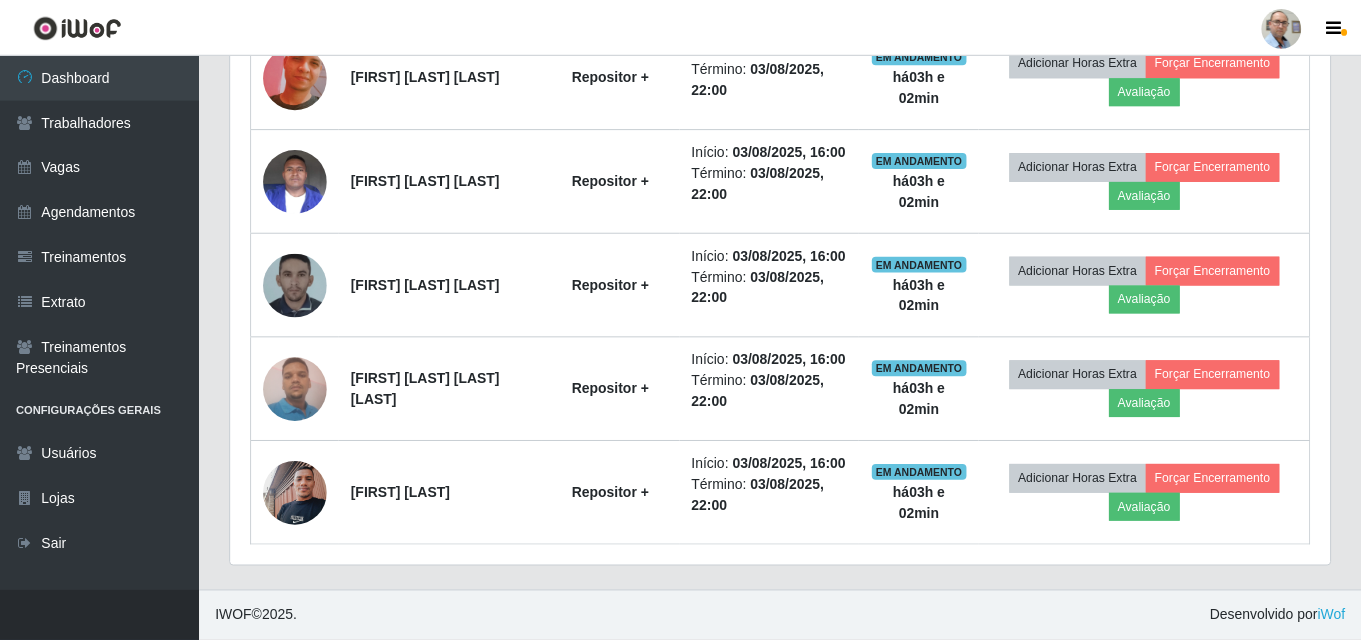 scroll, scrollTop: 999585, scrollLeft: 998901, axis: both 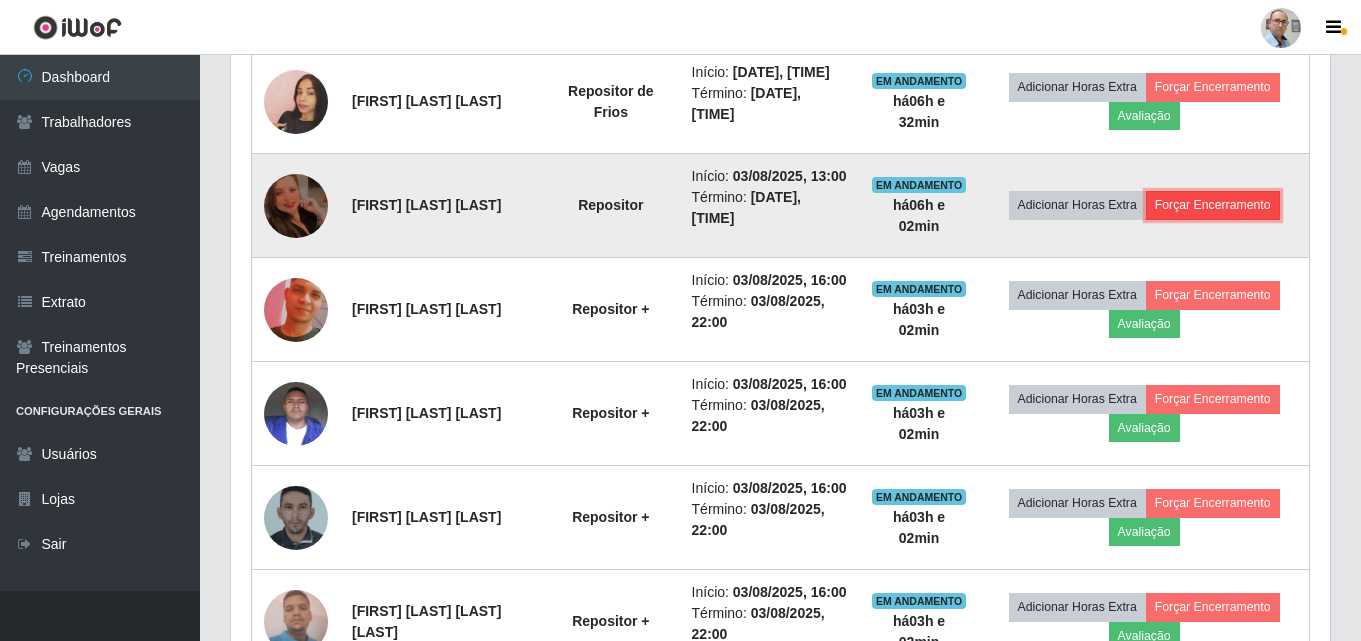click on "Forçar Encerramento" at bounding box center (1213, 205) 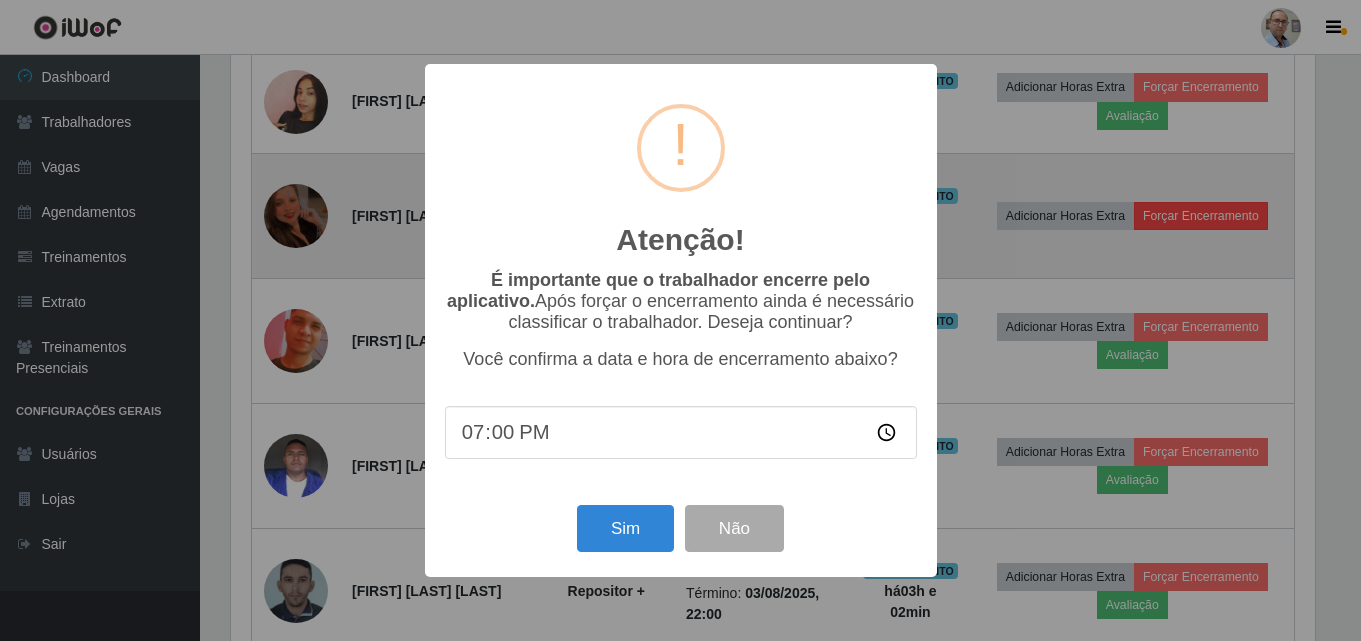scroll, scrollTop: 999585, scrollLeft: 998911, axis: both 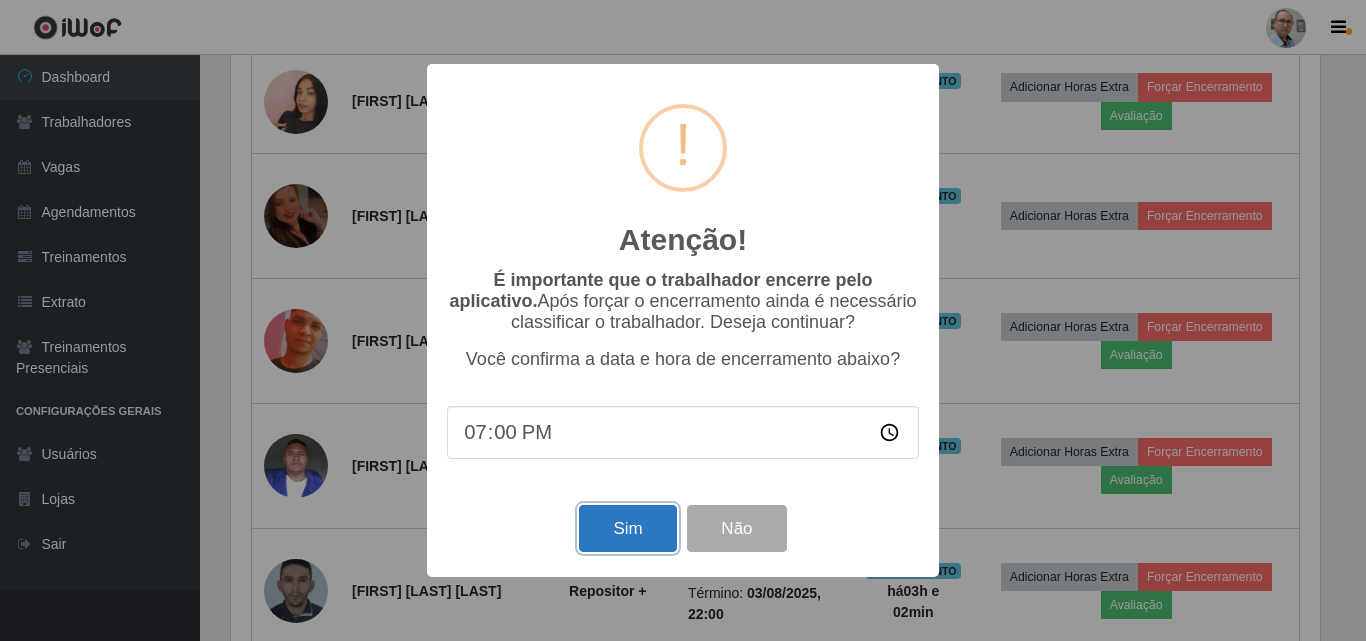click on "Sim" at bounding box center [627, 528] 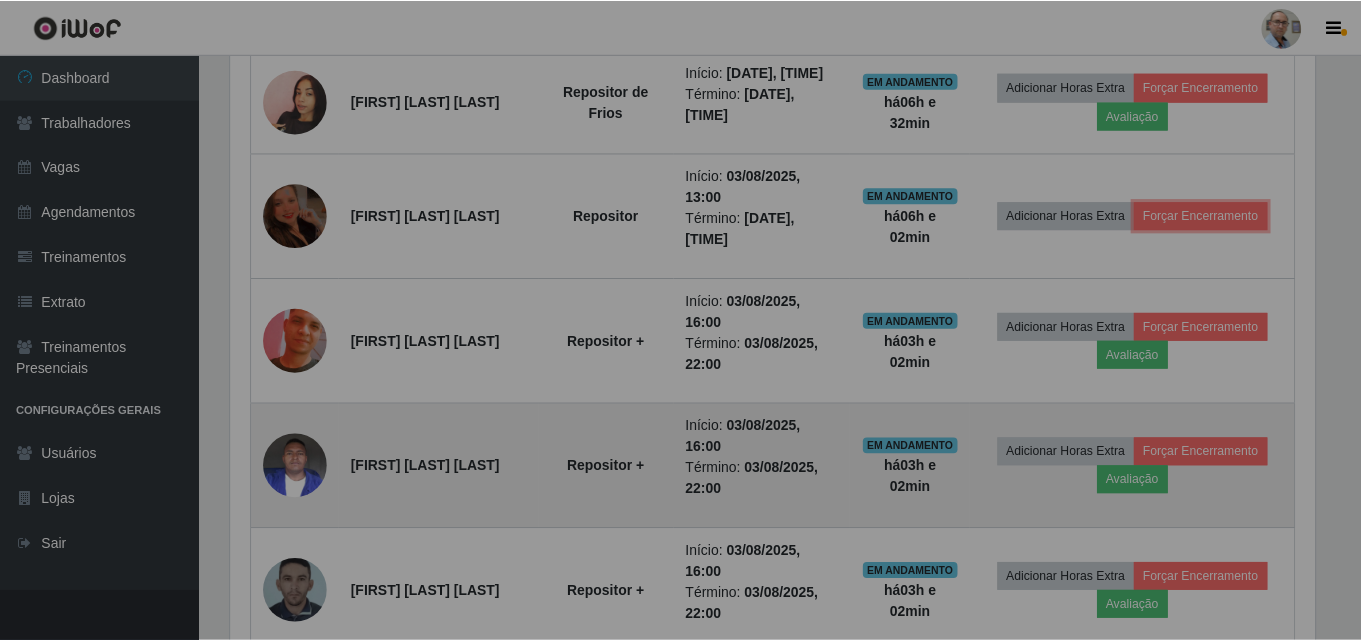 scroll, scrollTop: 999585, scrollLeft: 998901, axis: both 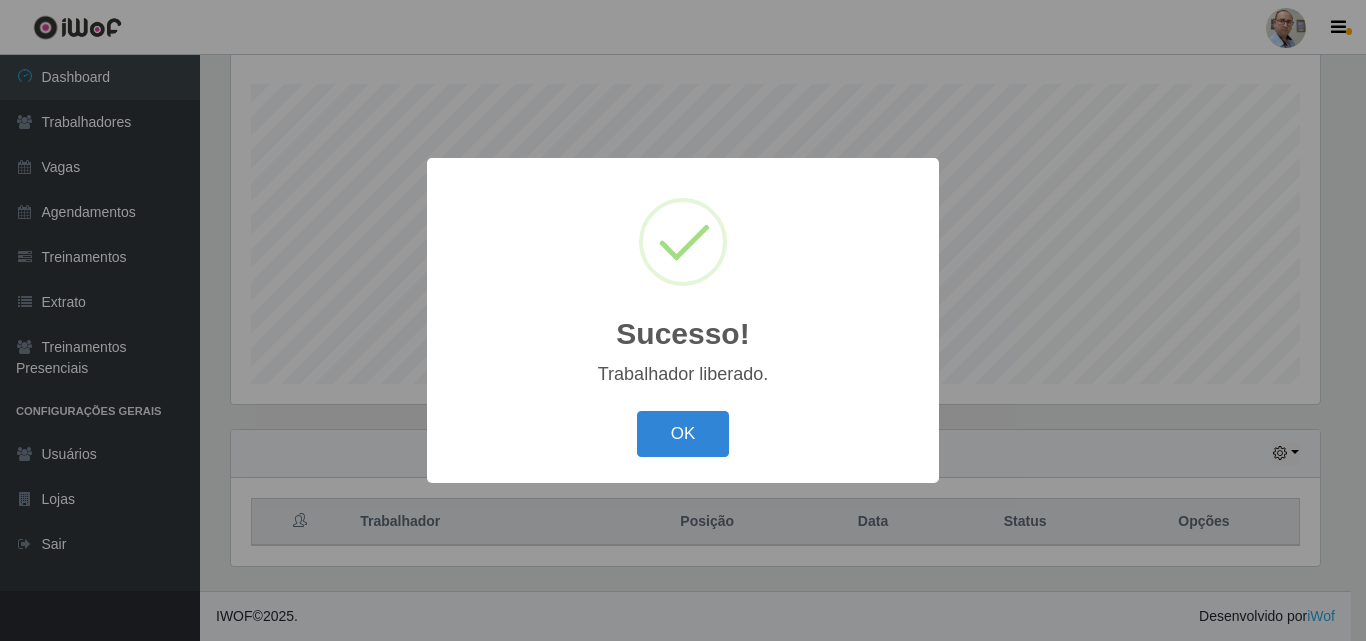 click on "Sucesso! × Trabalhador liberado. OK Cancel" at bounding box center (683, 320) 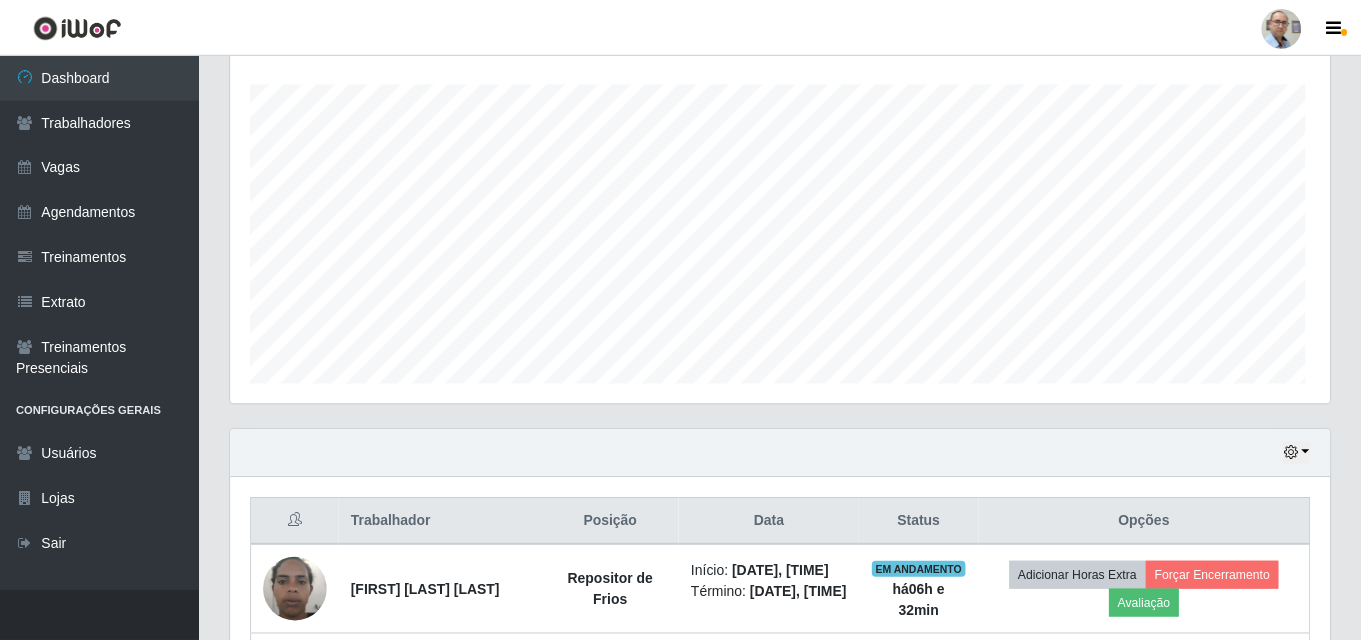 scroll, scrollTop: 999585, scrollLeft: 998901, axis: both 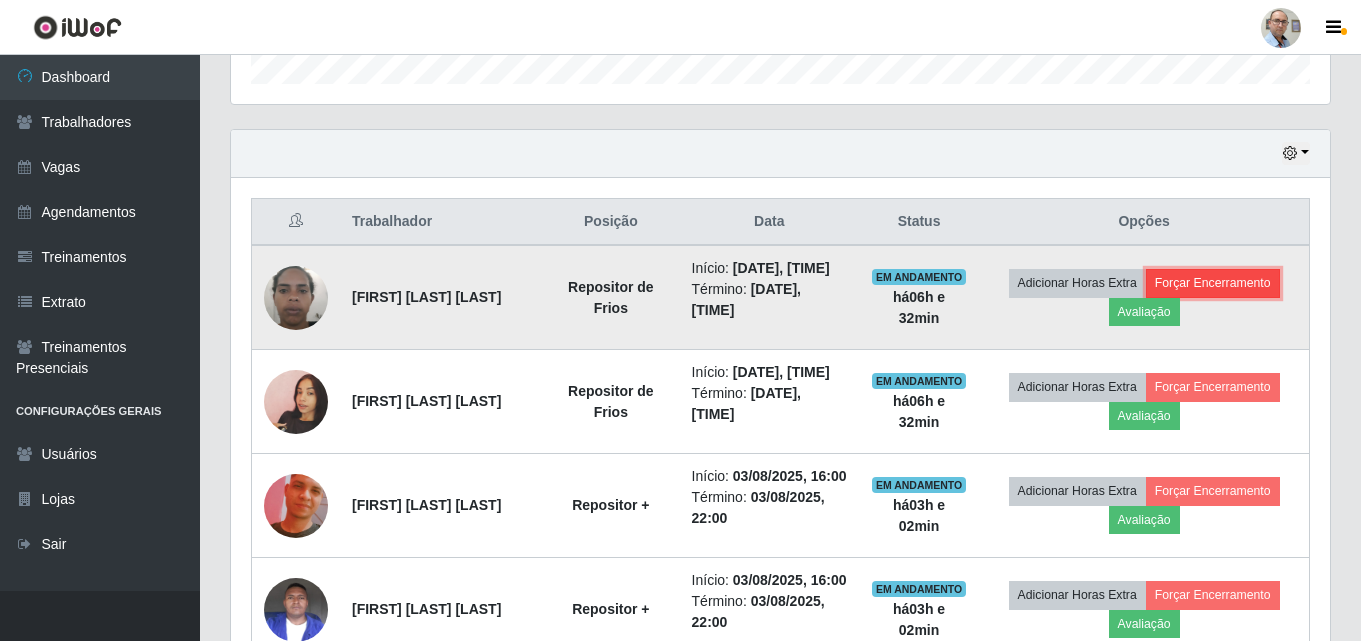 click on "Forçar Encerramento" at bounding box center (1213, 283) 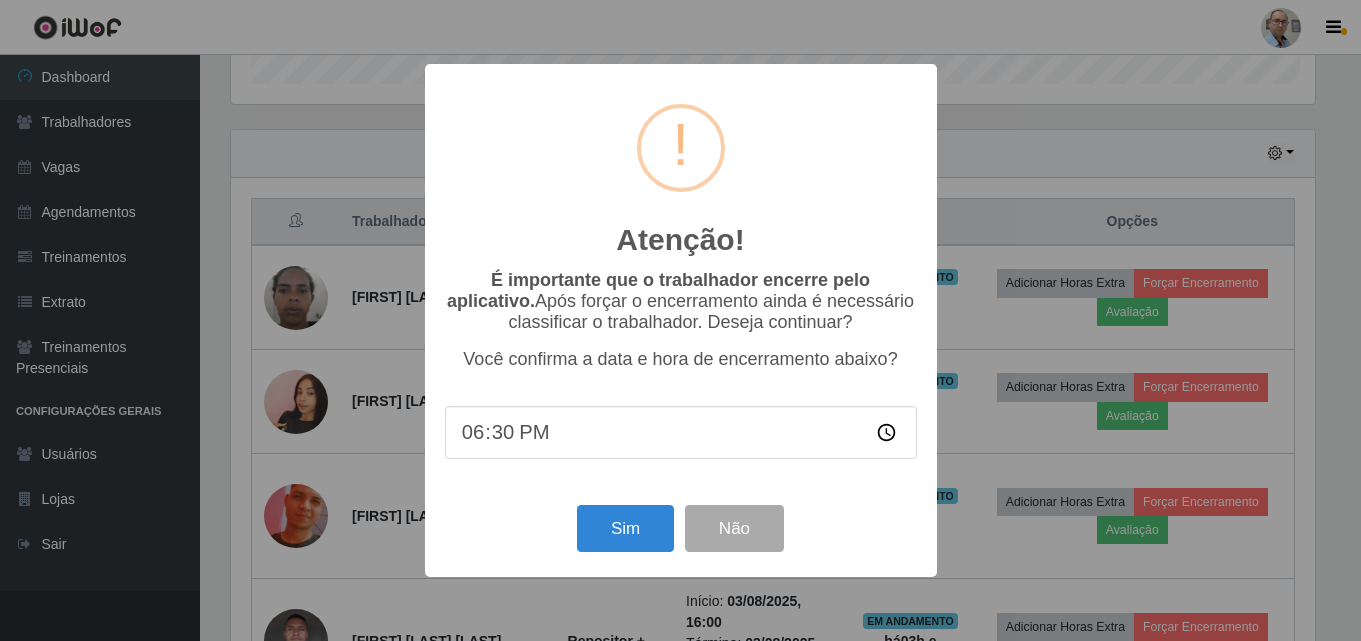 scroll, scrollTop: 999585, scrollLeft: 998911, axis: both 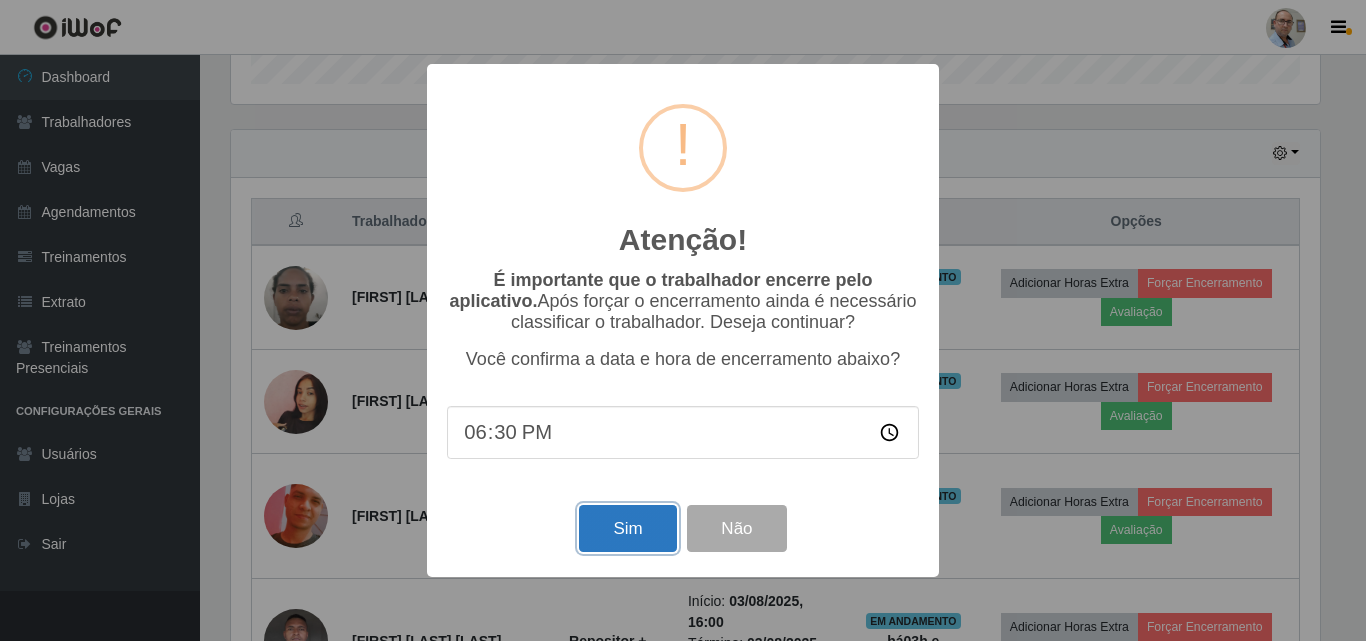 click on "Sim" at bounding box center [627, 528] 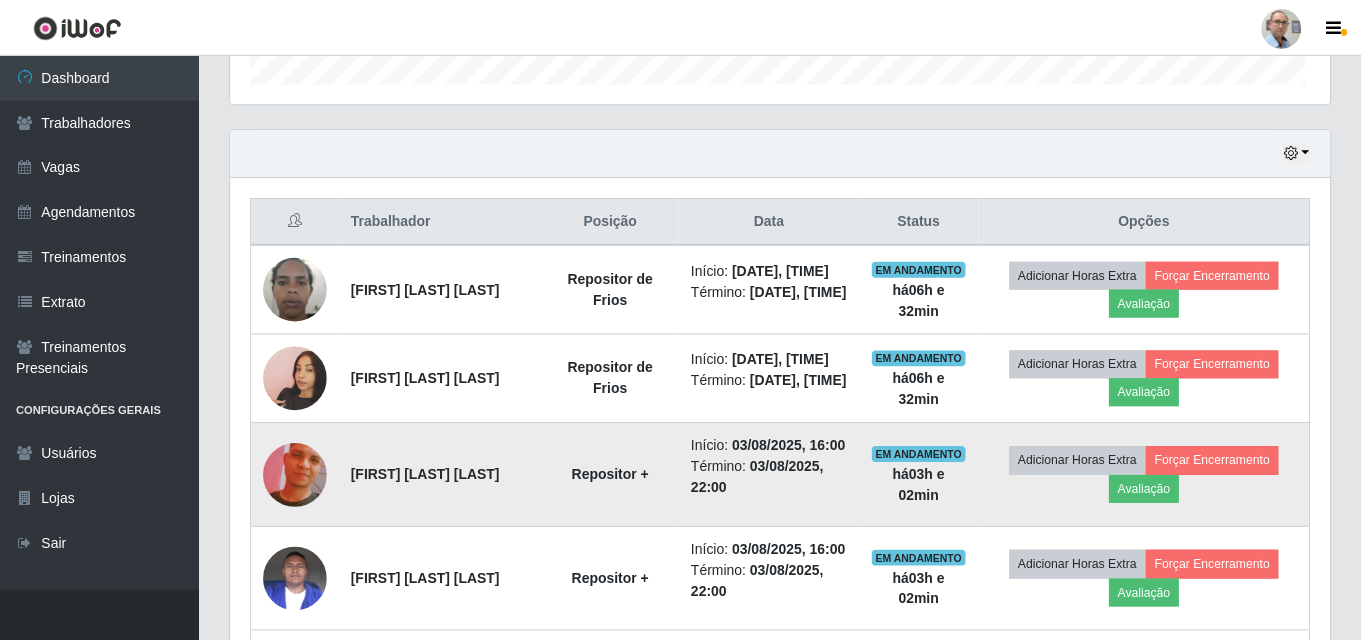 scroll, scrollTop: 999585, scrollLeft: 998901, axis: both 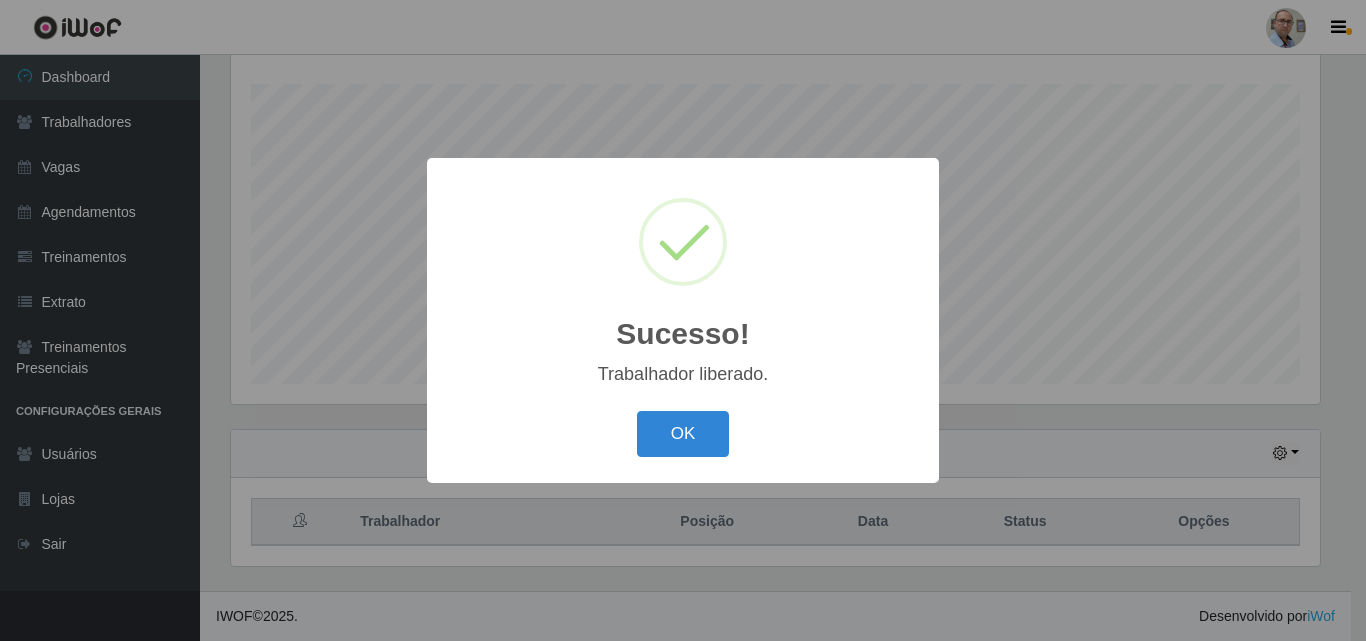 click on "Sucesso! × Trabalhador liberado. OK Cancel" at bounding box center (683, 320) 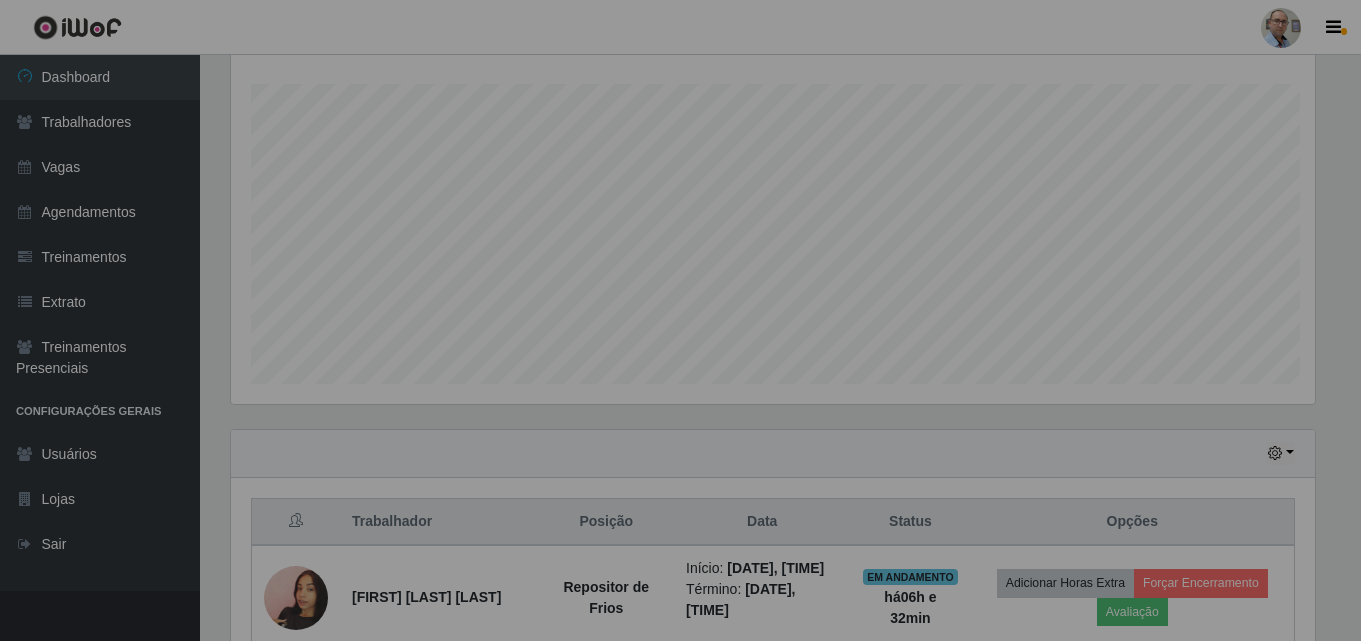 scroll, scrollTop: 999585, scrollLeft: 998901, axis: both 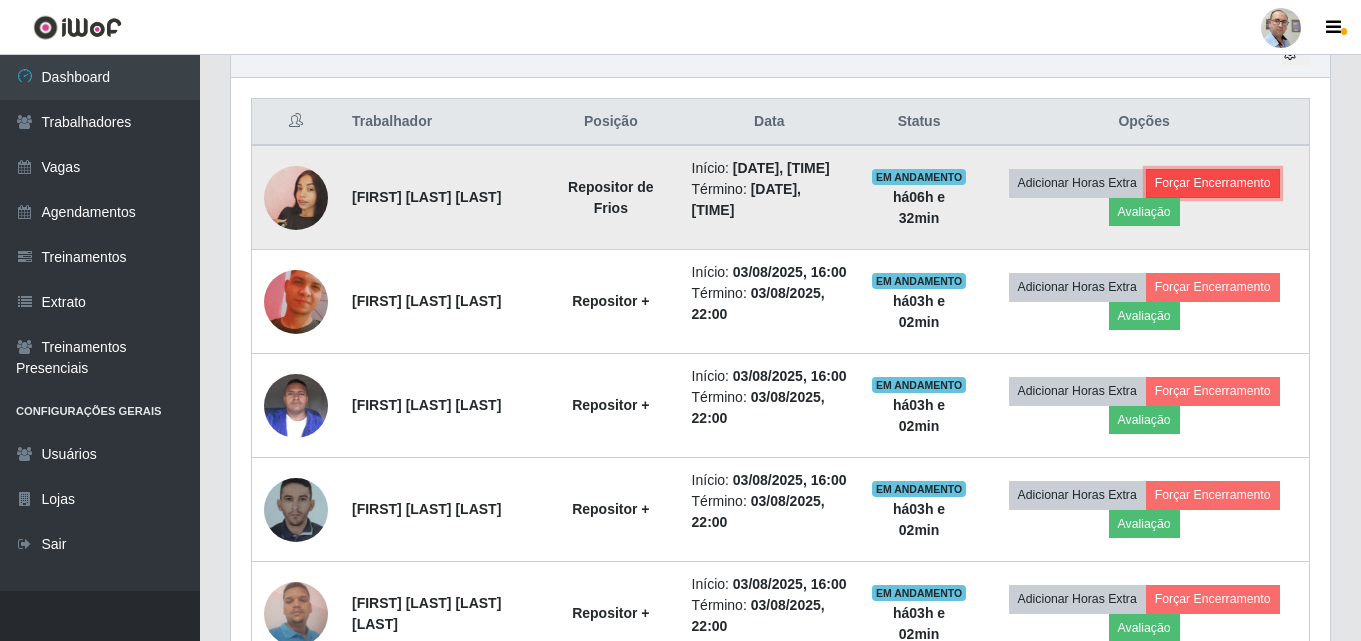 click on "Forçar Encerramento" at bounding box center (1213, 183) 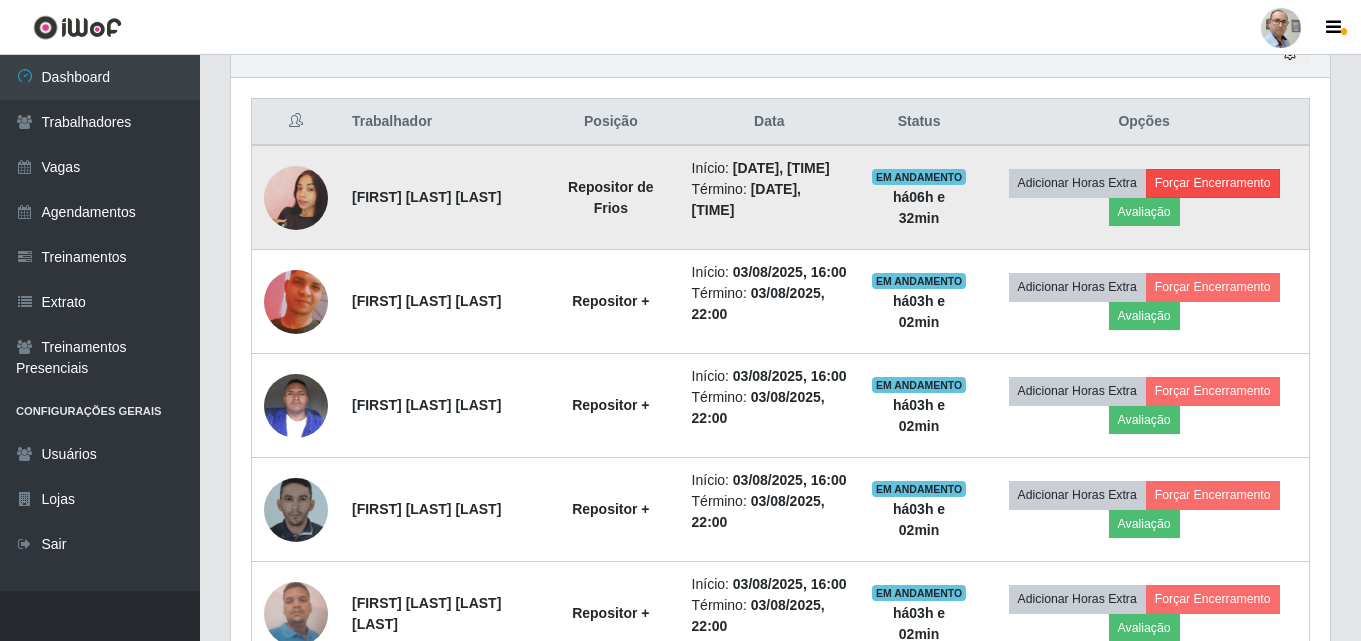 scroll, scrollTop: 999585, scrollLeft: 998911, axis: both 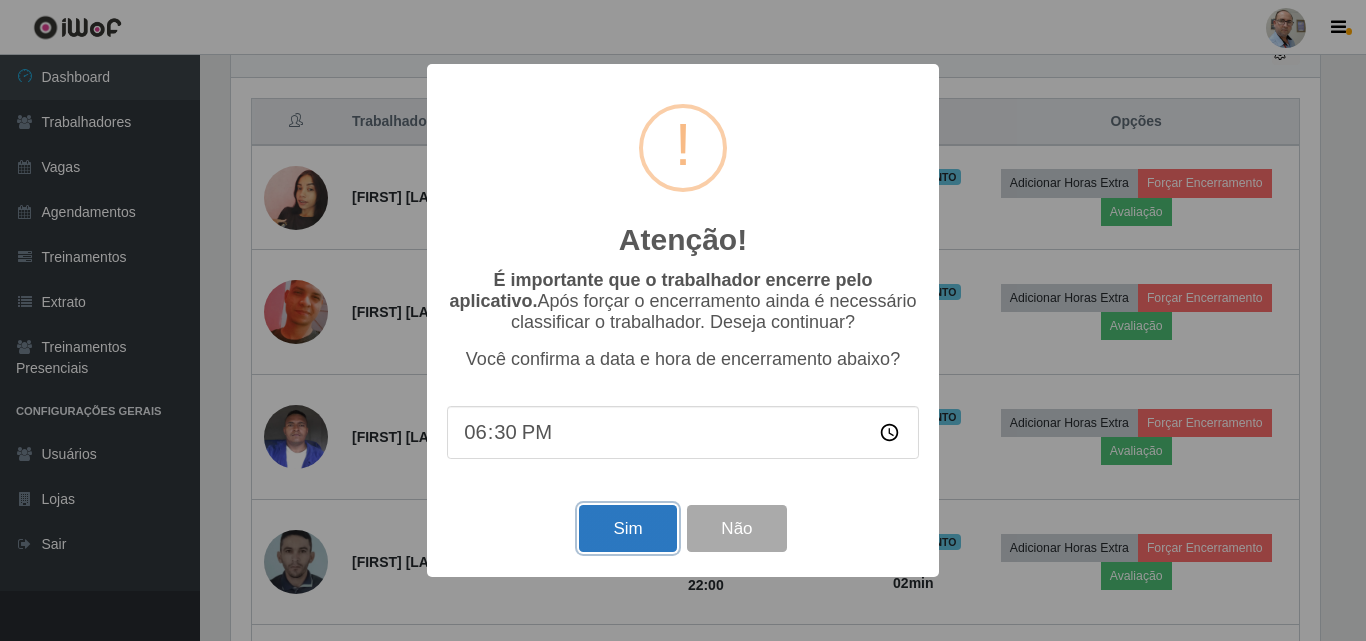 click on "Sim" at bounding box center [627, 528] 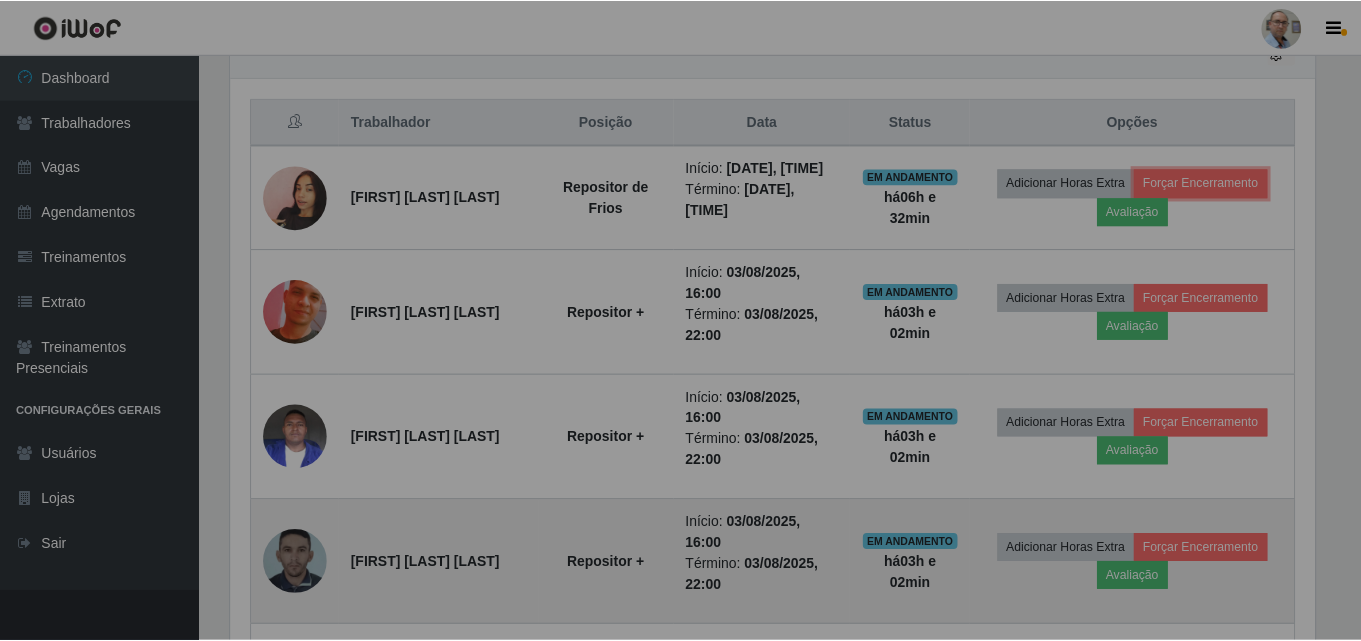 scroll, scrollTop: 999585, scrollLeft: 998901, axis: both 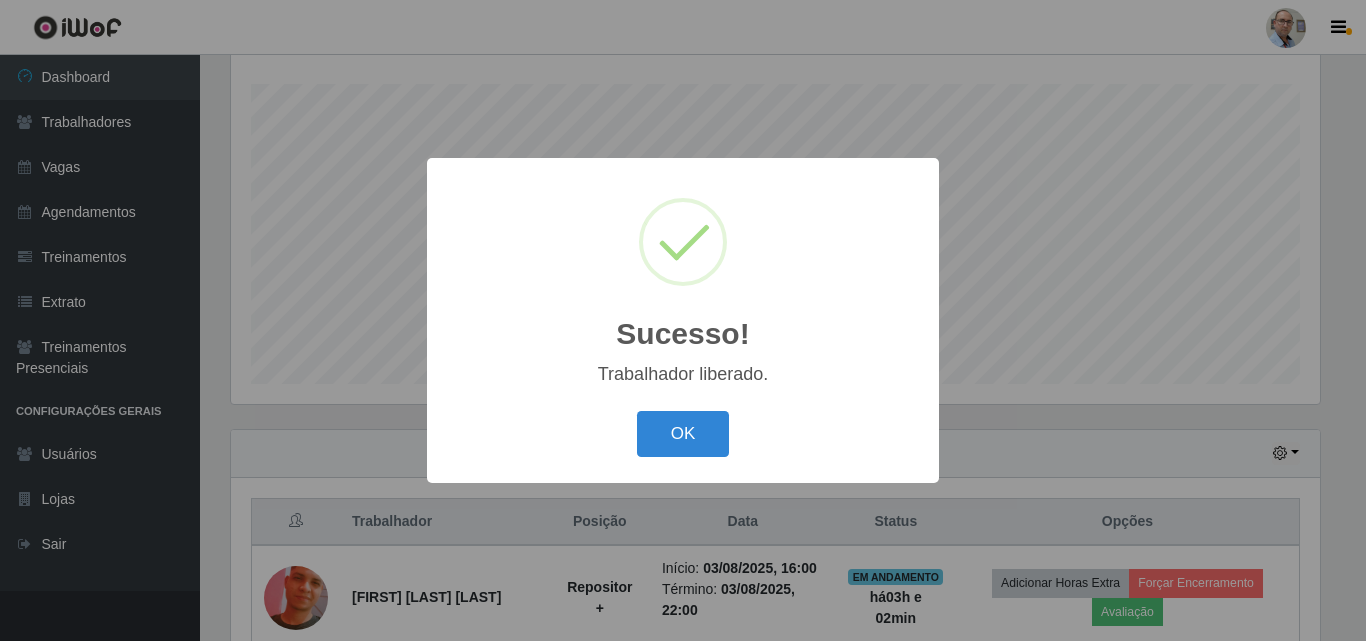 click on "Sucesso! × Trabalhador liberado. OK Cancel" at bounding box center [683, 320] 